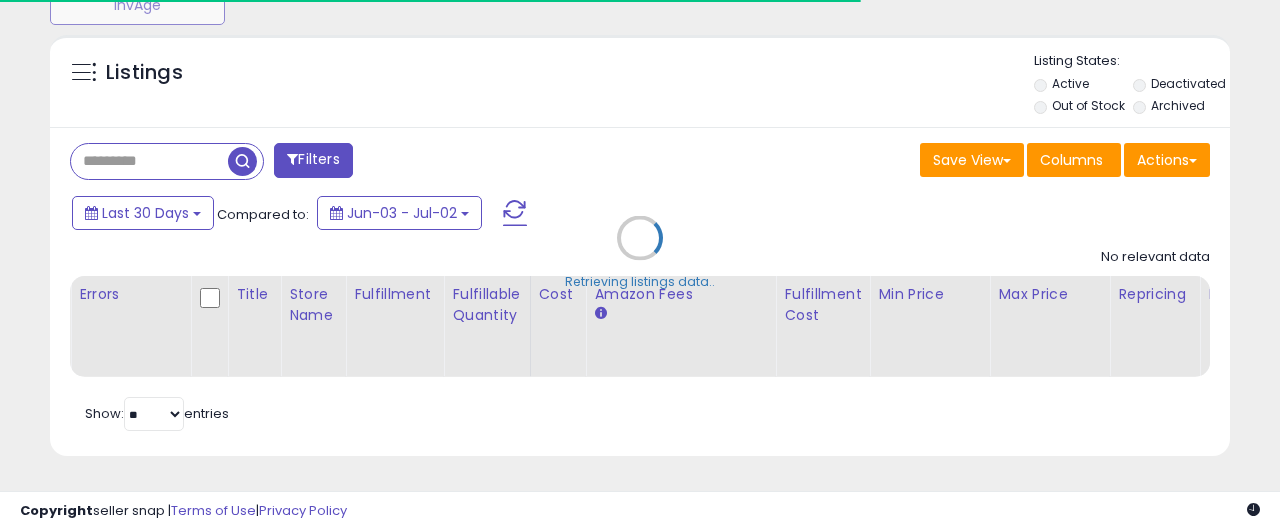 type on "**********" 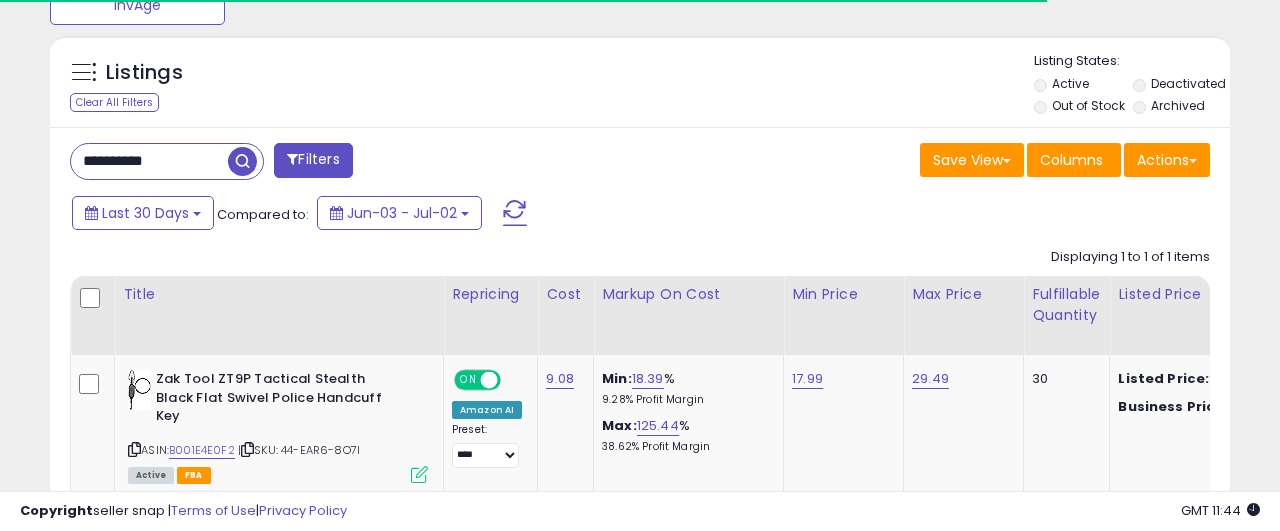 scroll, scrollTop: 746, scrollLeft: 0, axis: vertical 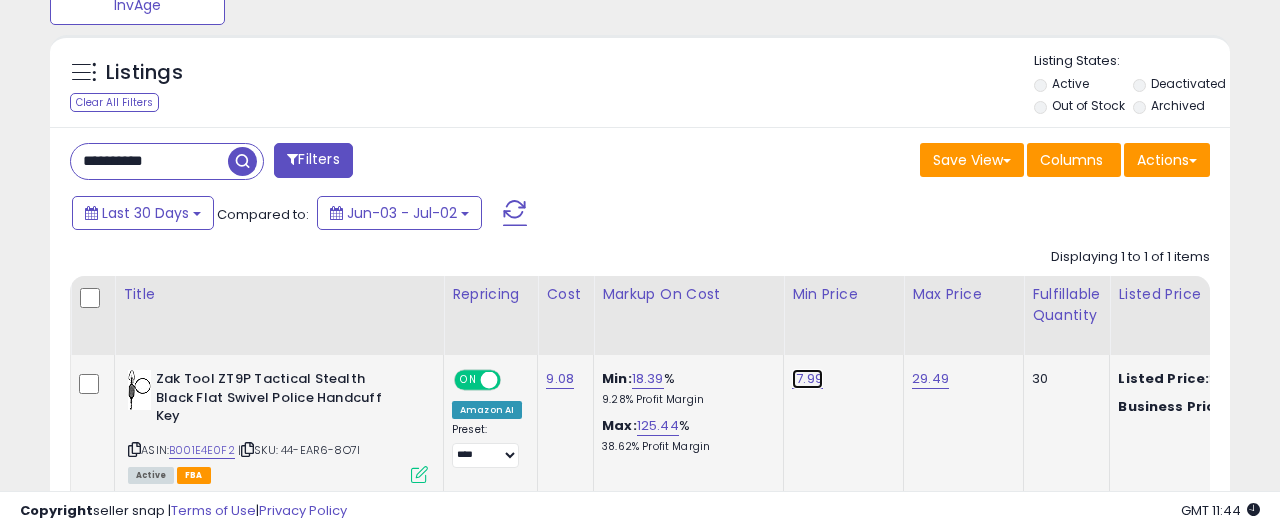 click on "17.99" at bounding box center (807, 379) 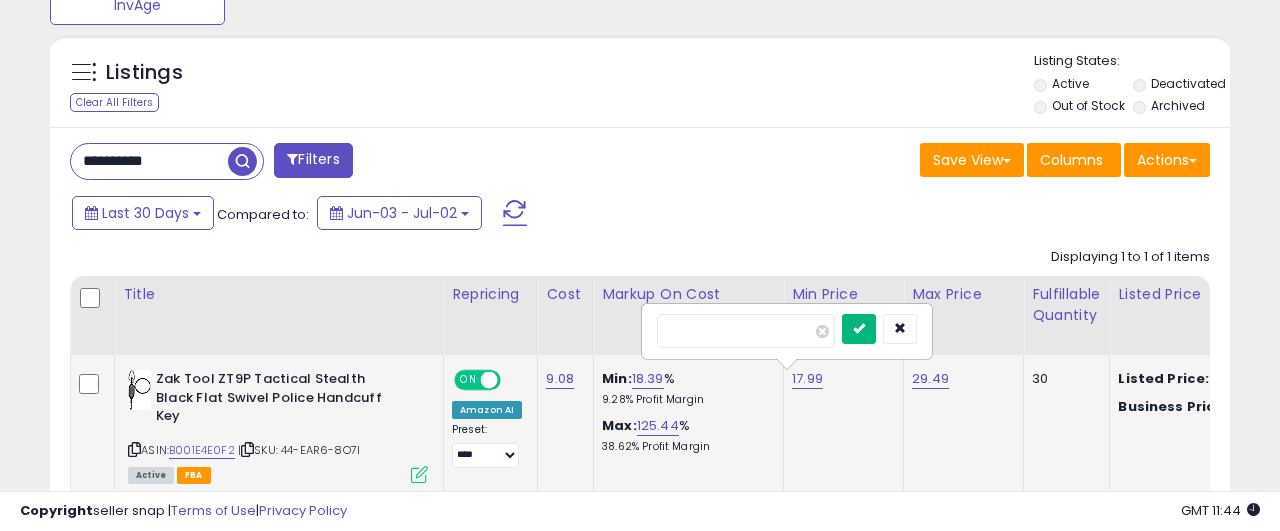 type on "*****" 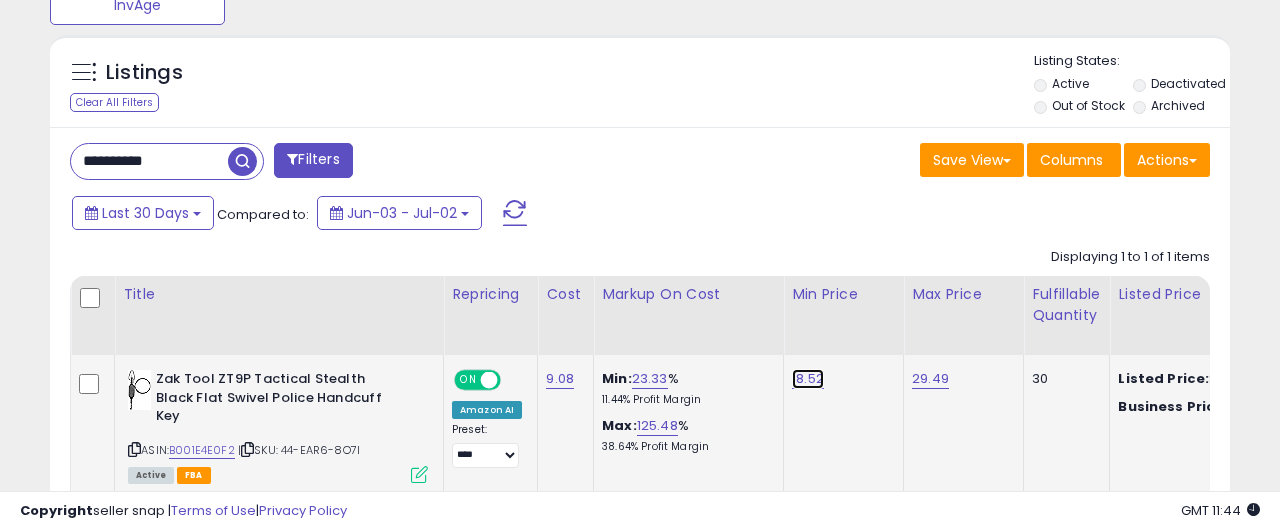 click on "18.52" at bounding box center (808, 379) 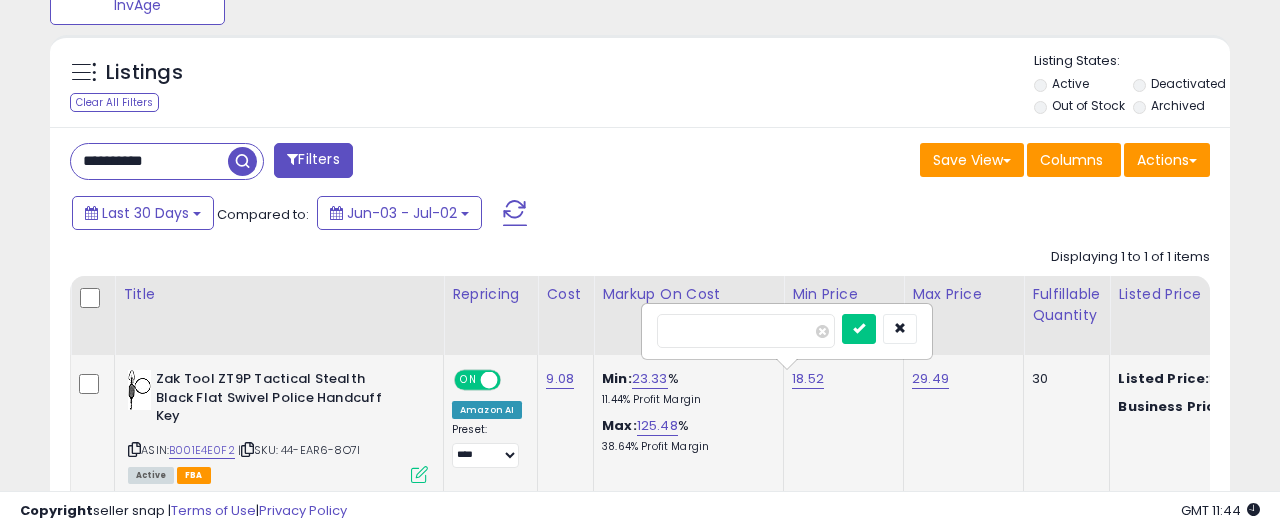 type on "*****" 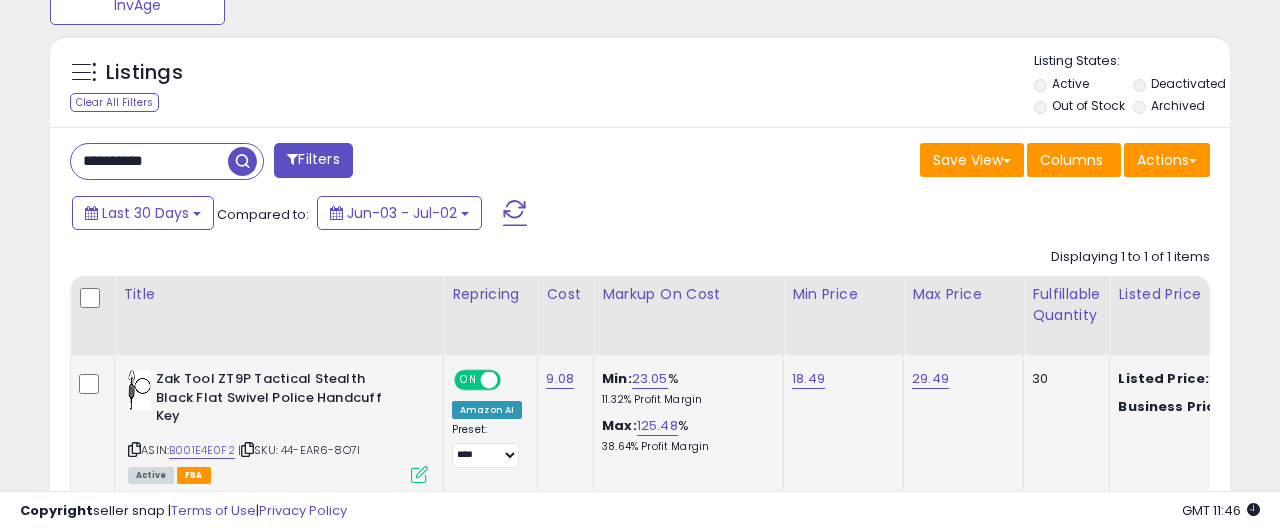 click on "**********" at bounding box center (149, 161) 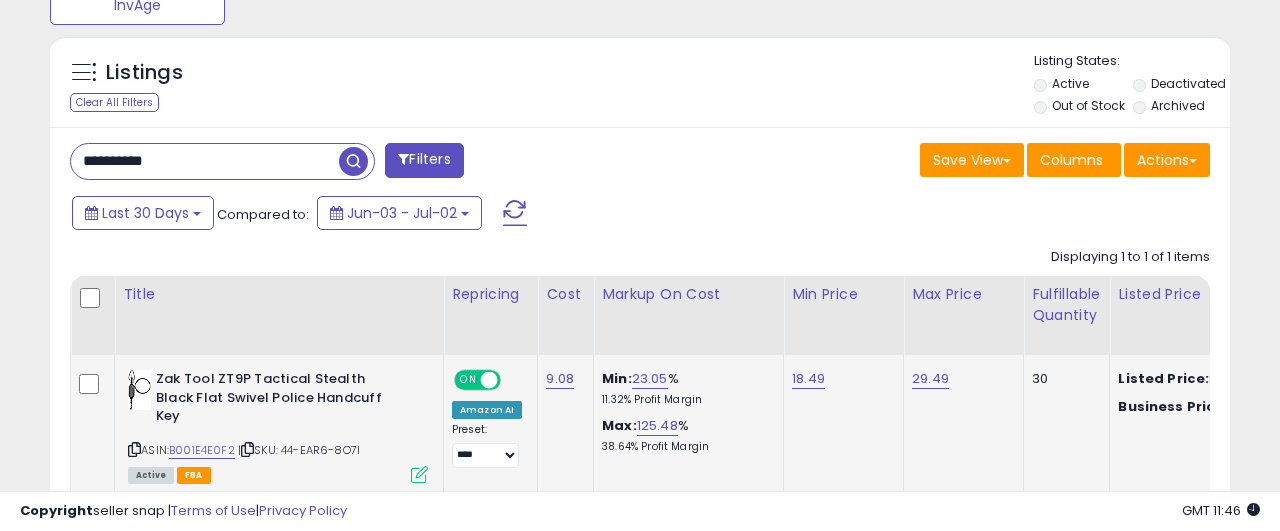 paste 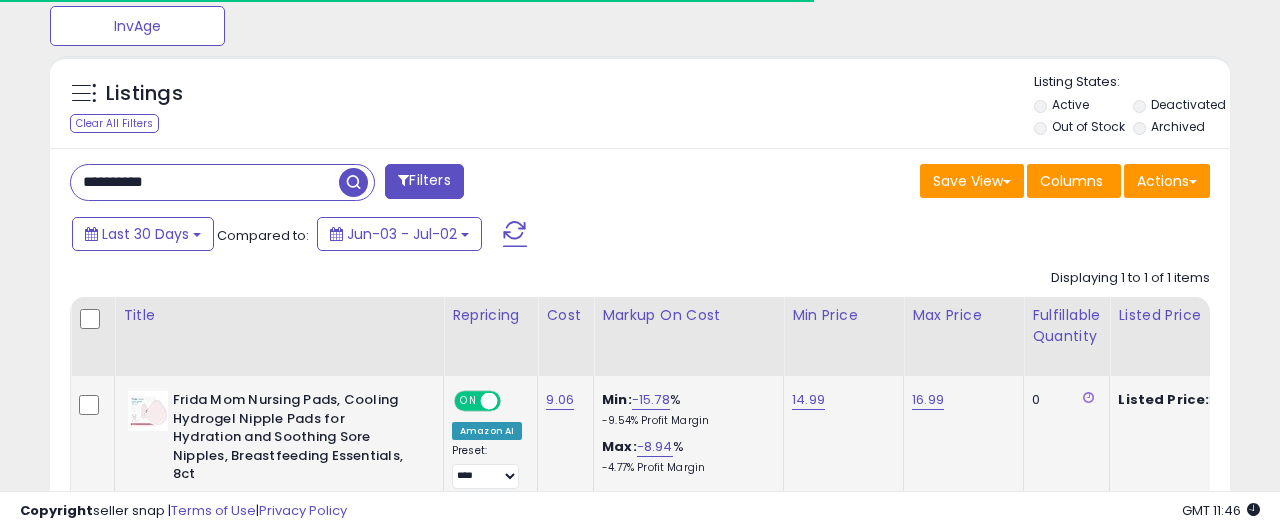 scroll, scrollTop: 827, scrollLeft: 0, axis: vertical 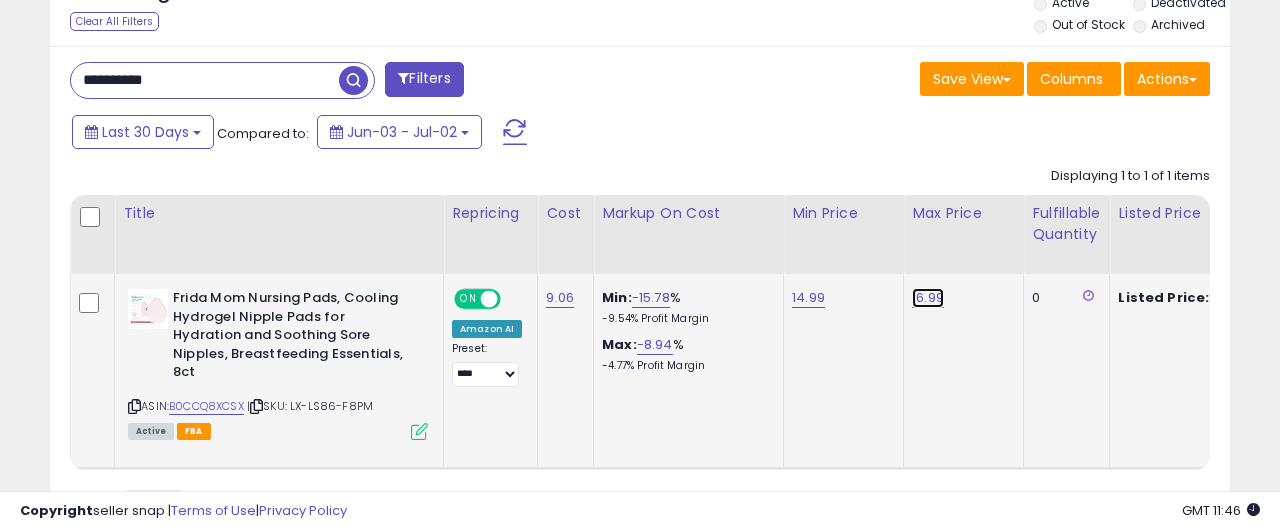 click on "16.99" at bounding box center (928, 298) 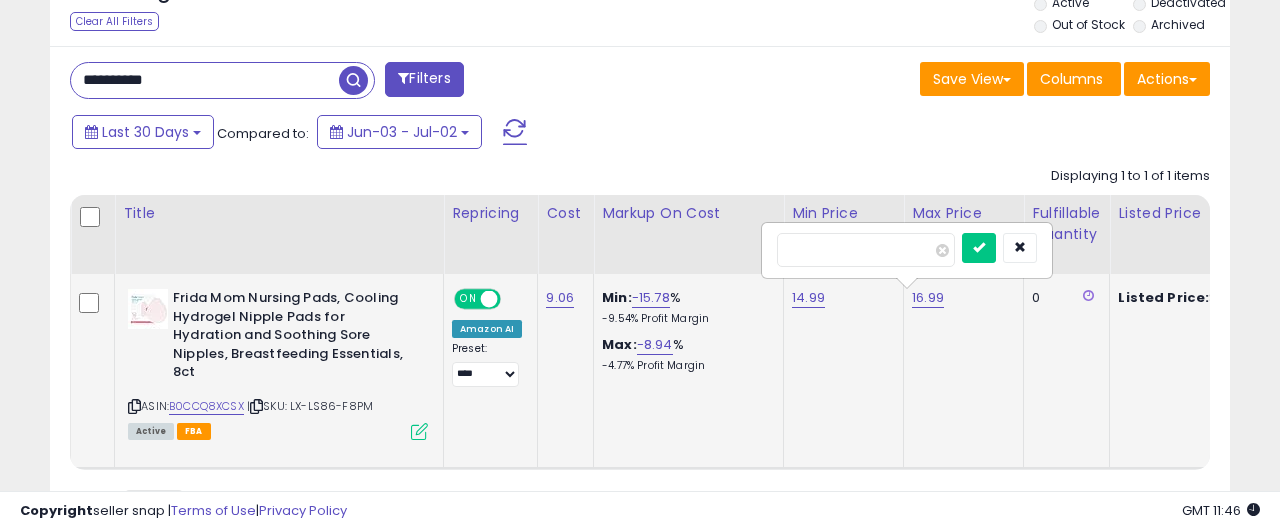 type on "**" 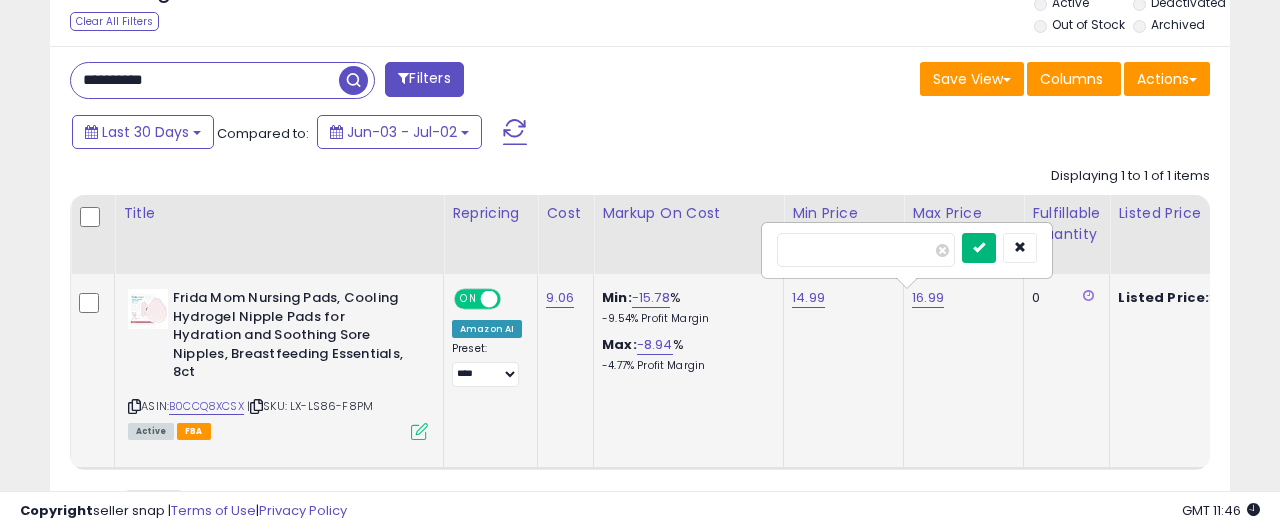 click at bounding box center (979, 248) 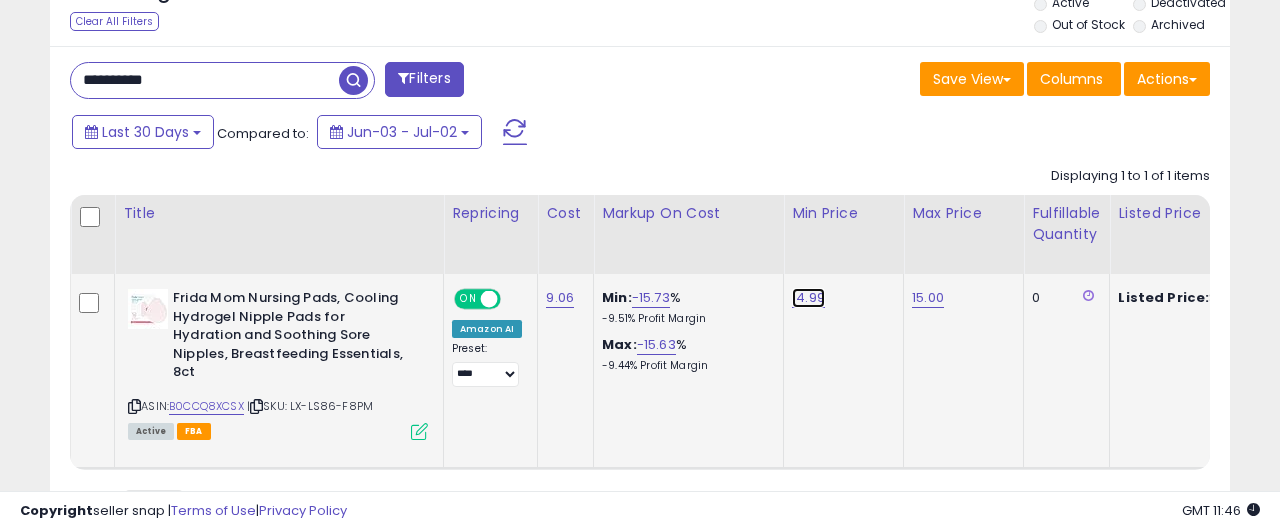 click on "14.99" at bounding box center [808, 298] 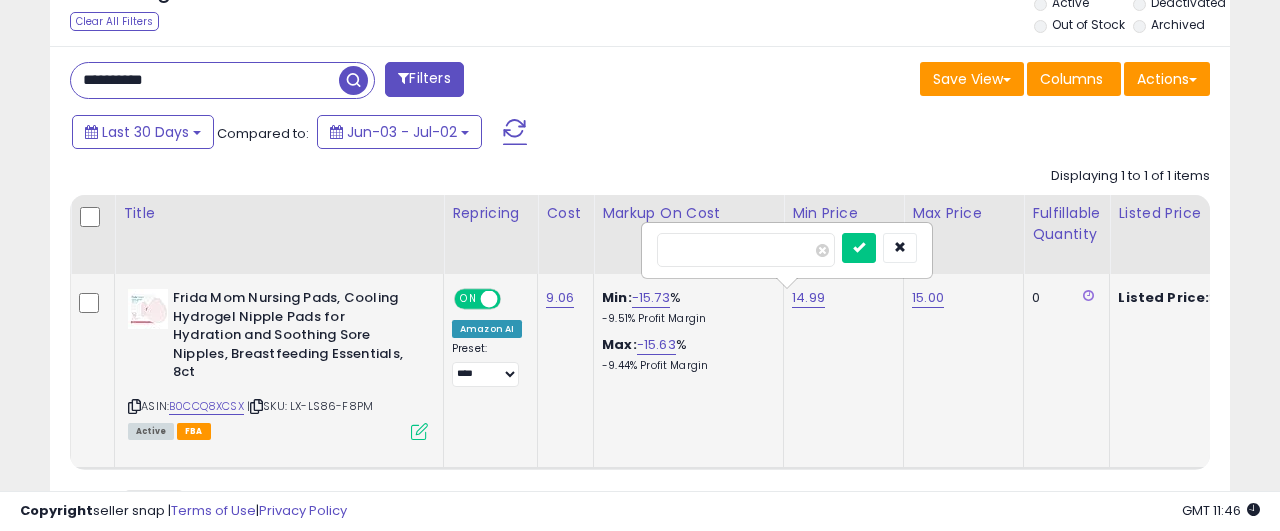 click on "*****" at bounding box center (746, 250) 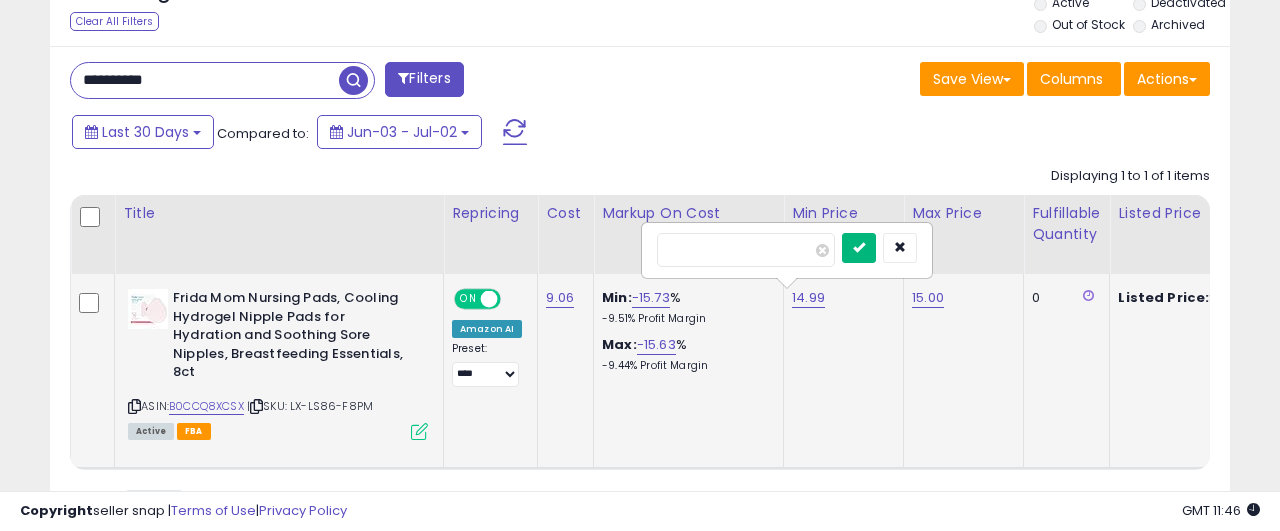 click at bounding box center [859, 247] 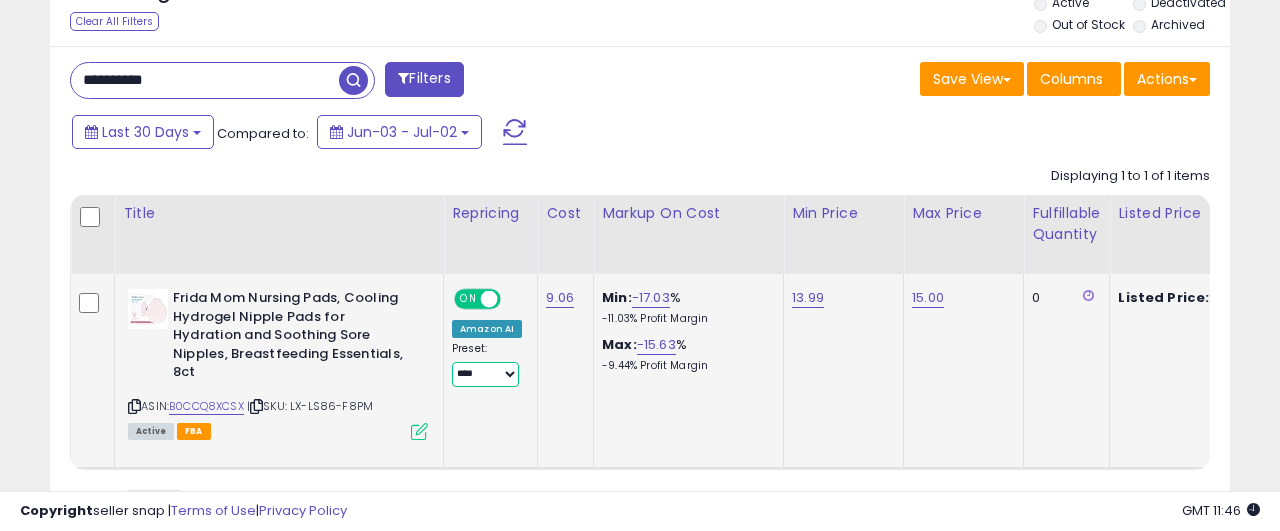 click on "**********" at bounding box center [485, 374] 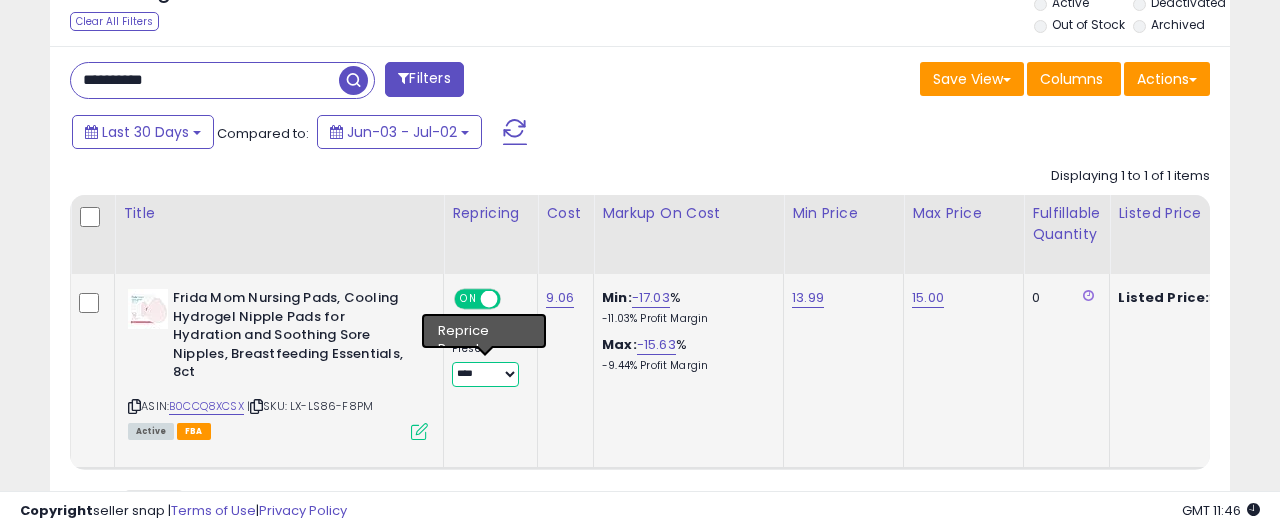 select on "********" 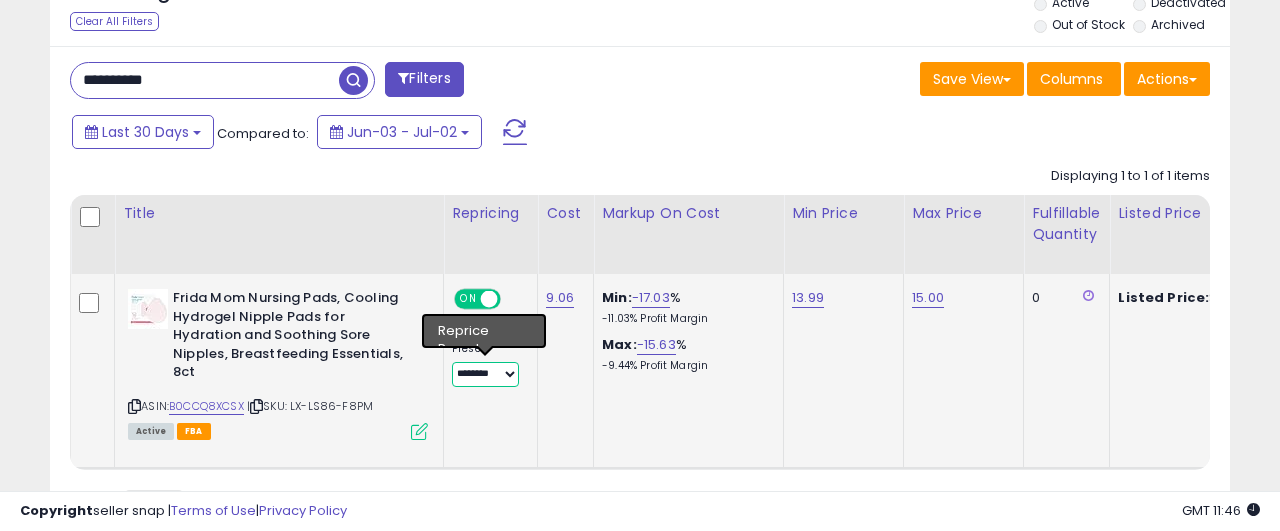 click on "********" at bounding box center (0, 0) 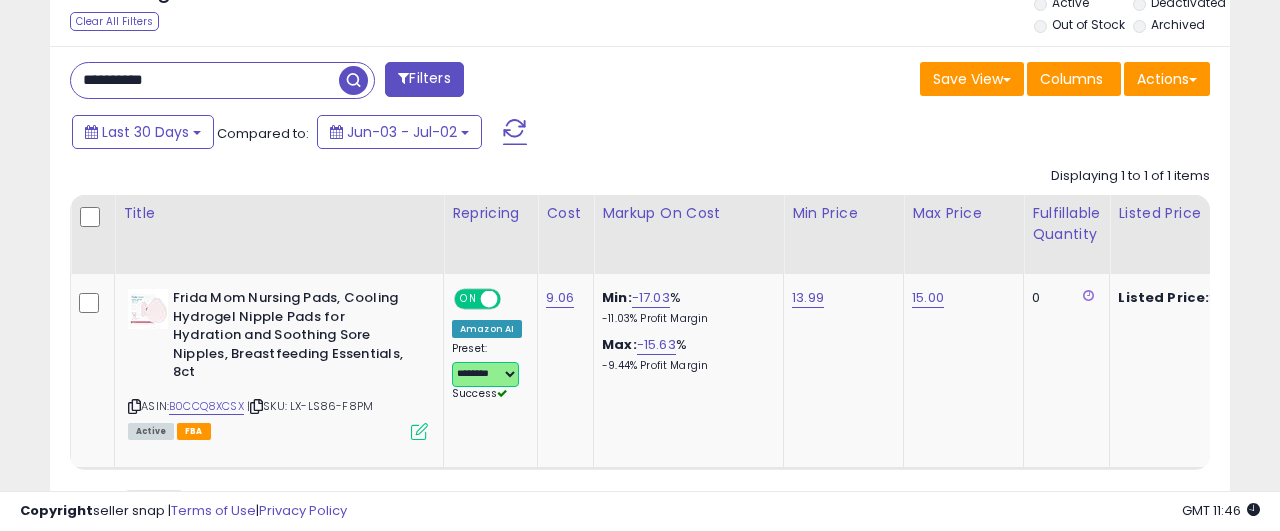 scroll, scrollTop: 0, scrollLeft: 964, axis: horizontal 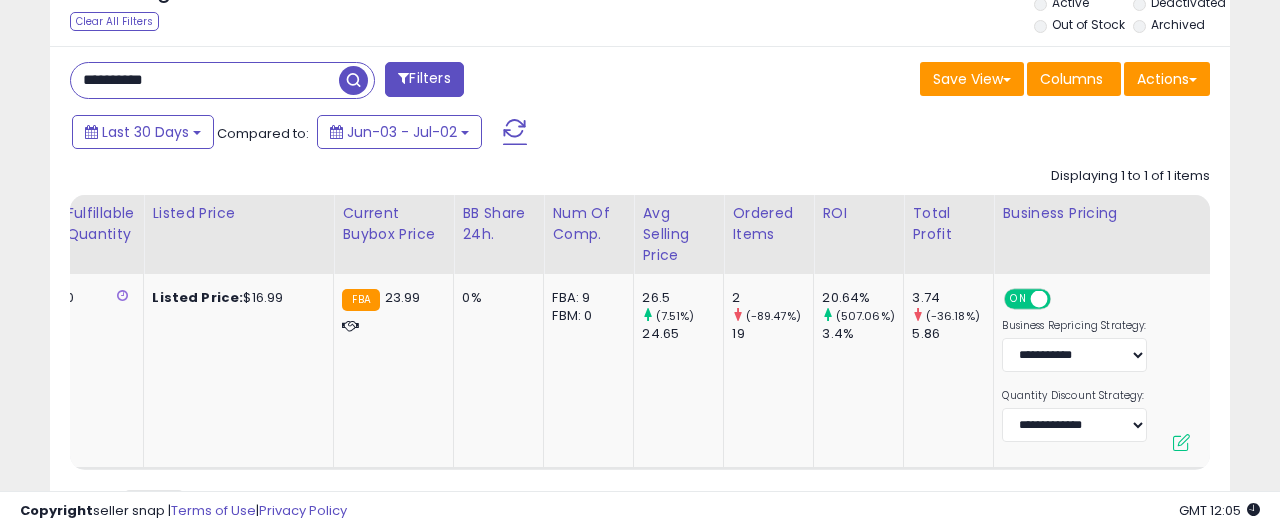 click on "**********" at bounding box center (205, 80) 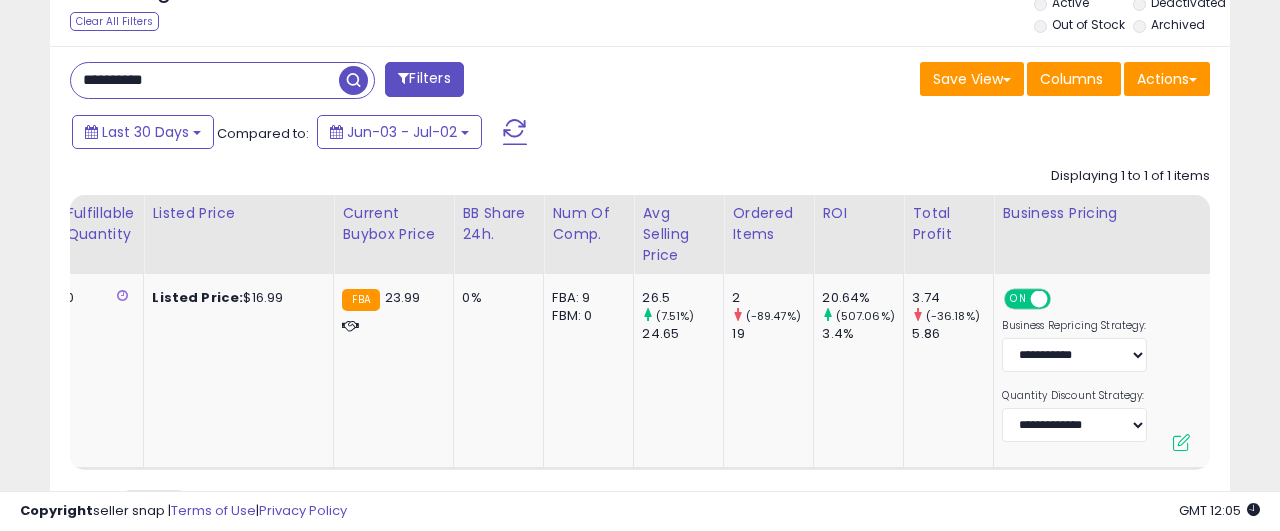 paste 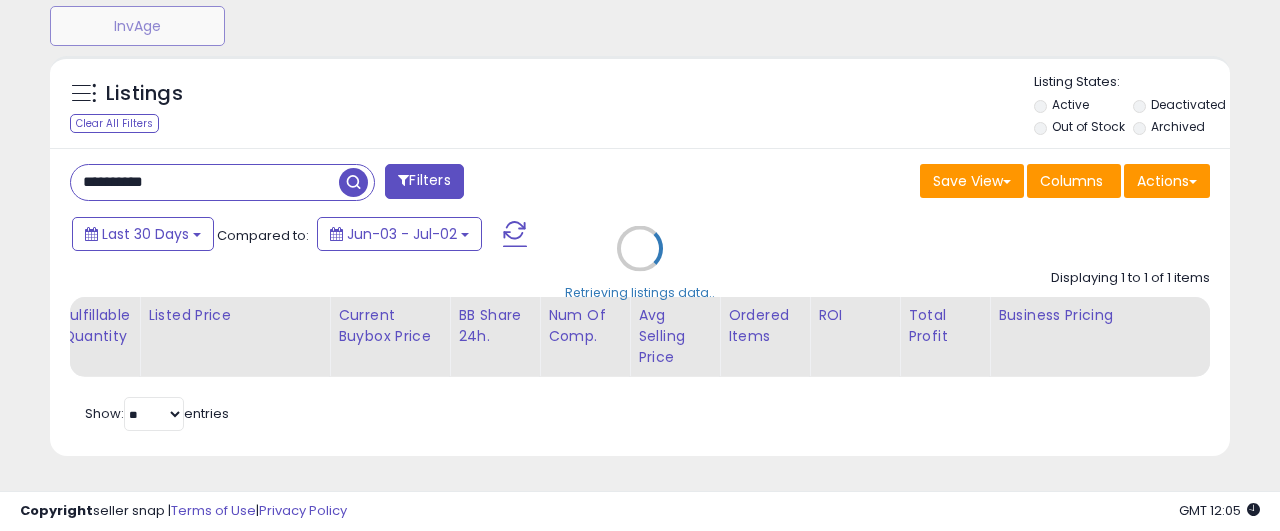 scroll, scrollTop: 725, scrollLeft: 0, axis: vertical 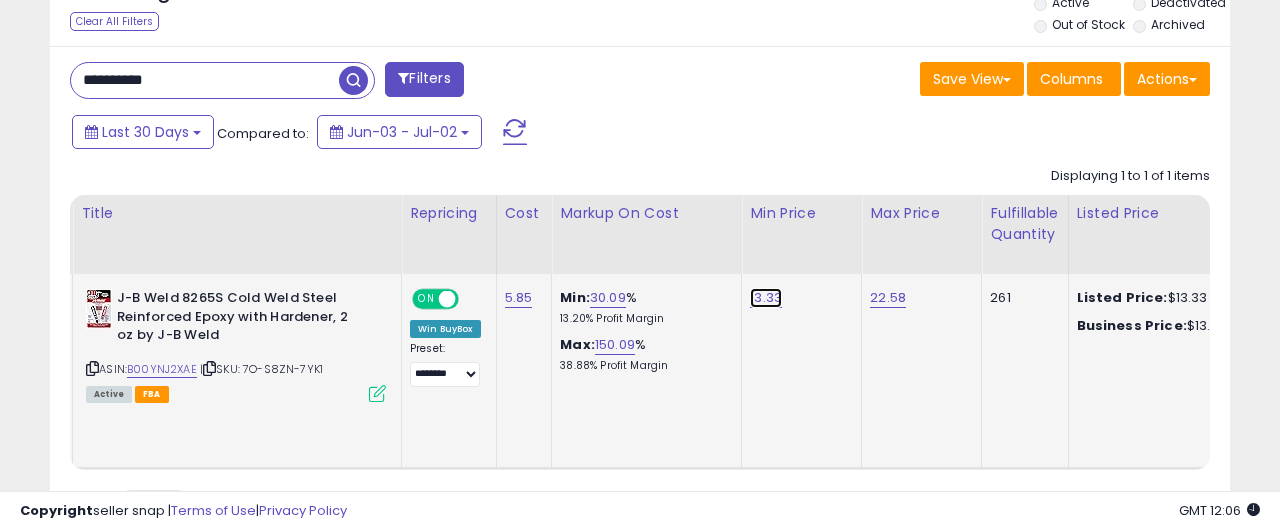 click on "13.33" at bounding box center [766, 298] 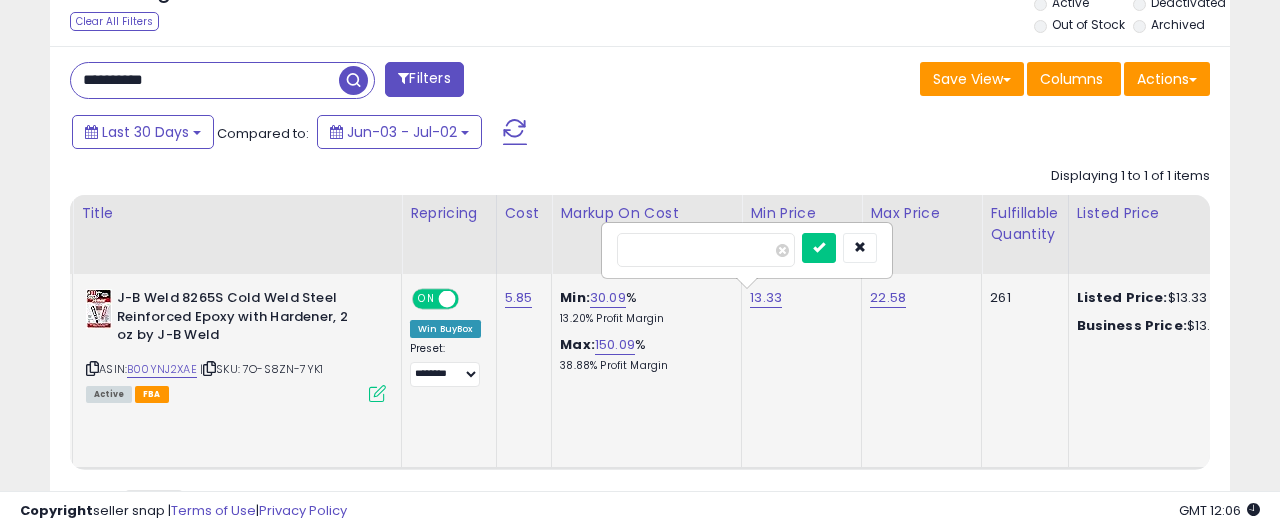 type on "*****" 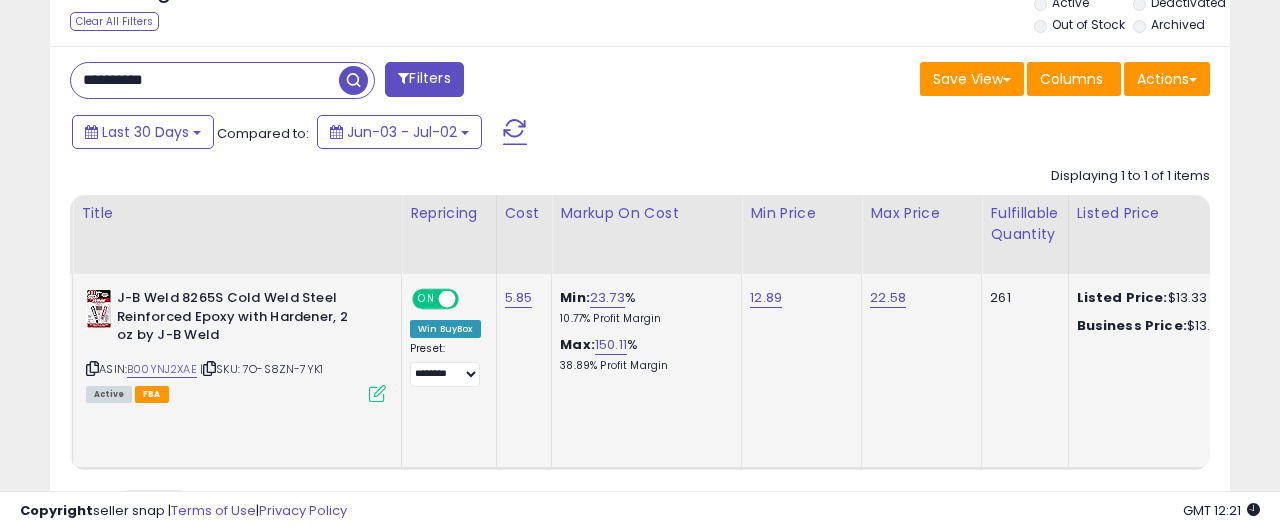 click on "**********" at bounding box center [205, 80] 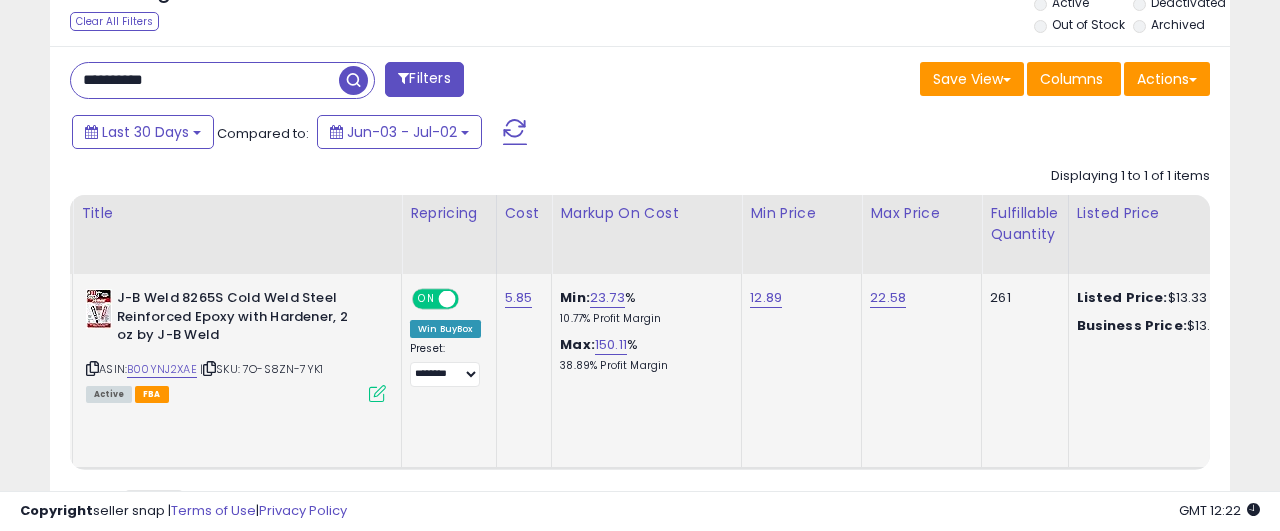 click on "**********" at bounding box center [205, 80] 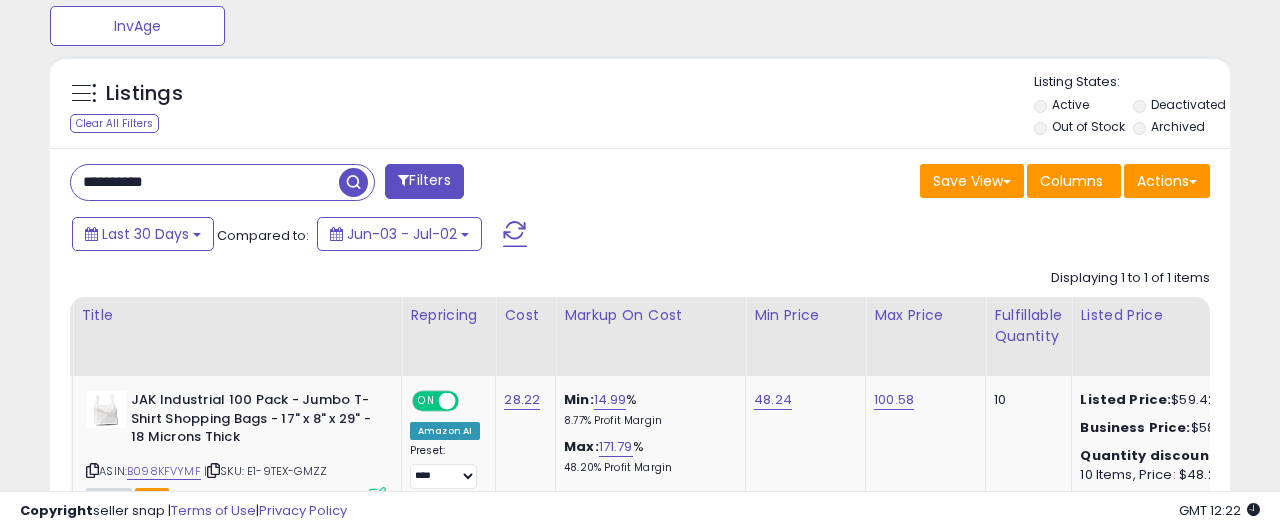 scroll, scrollTop: 999590, scrollLeft: 999317, axis: both 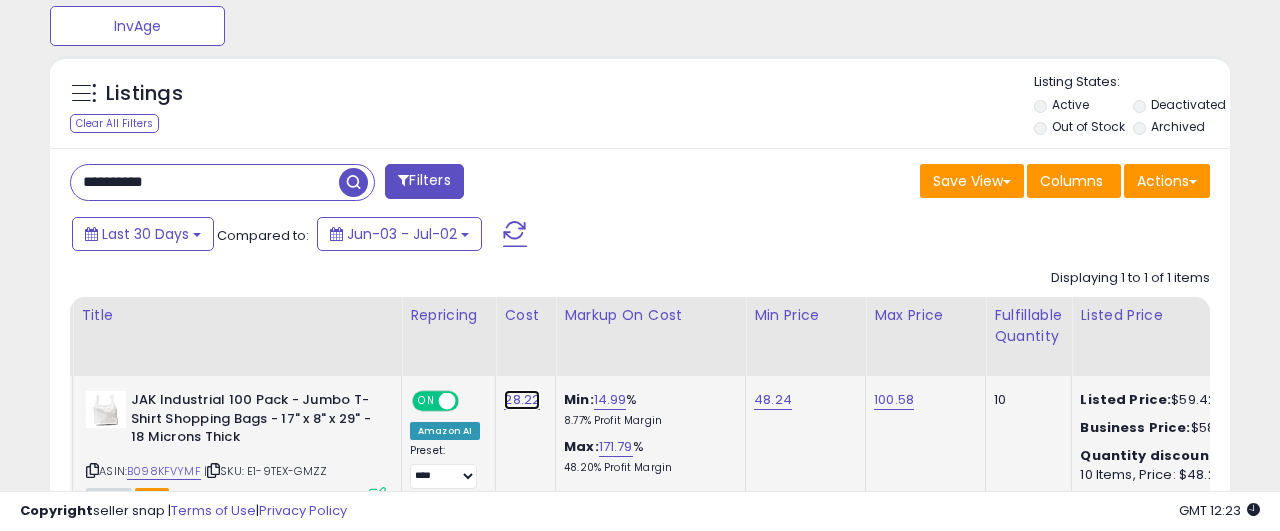 click on "28.22" at bounding box center [522, 400] 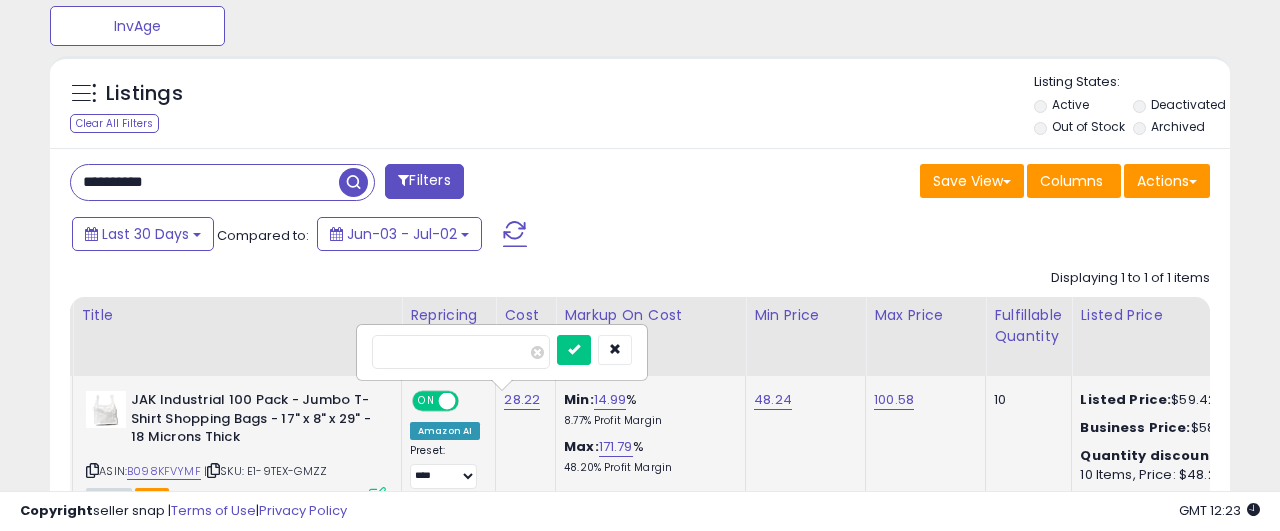 type on "*****" 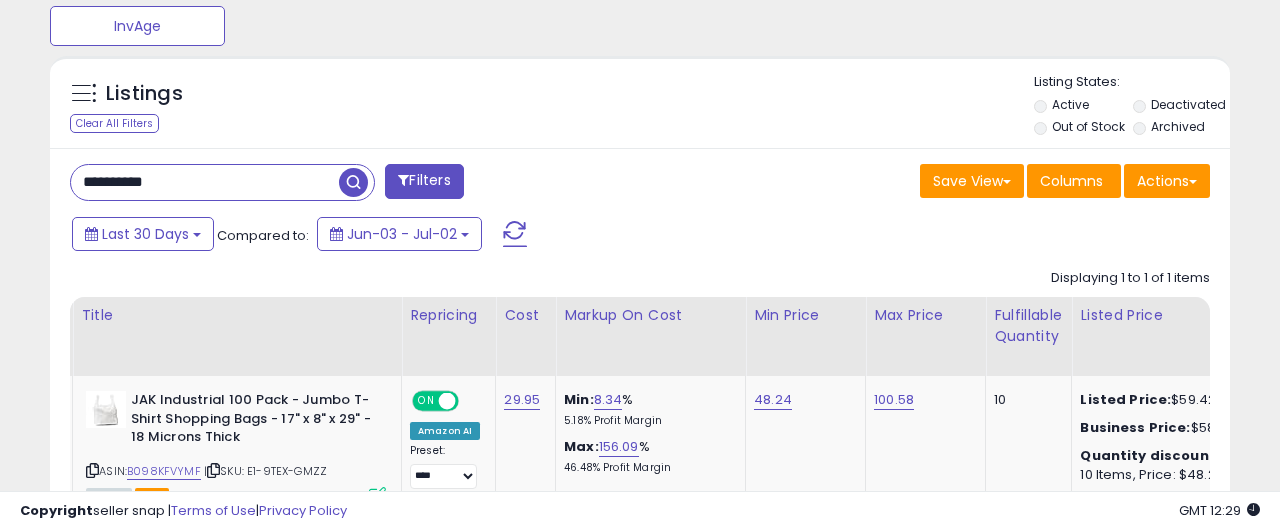 click on "**********" at bounding box center (205, 182) 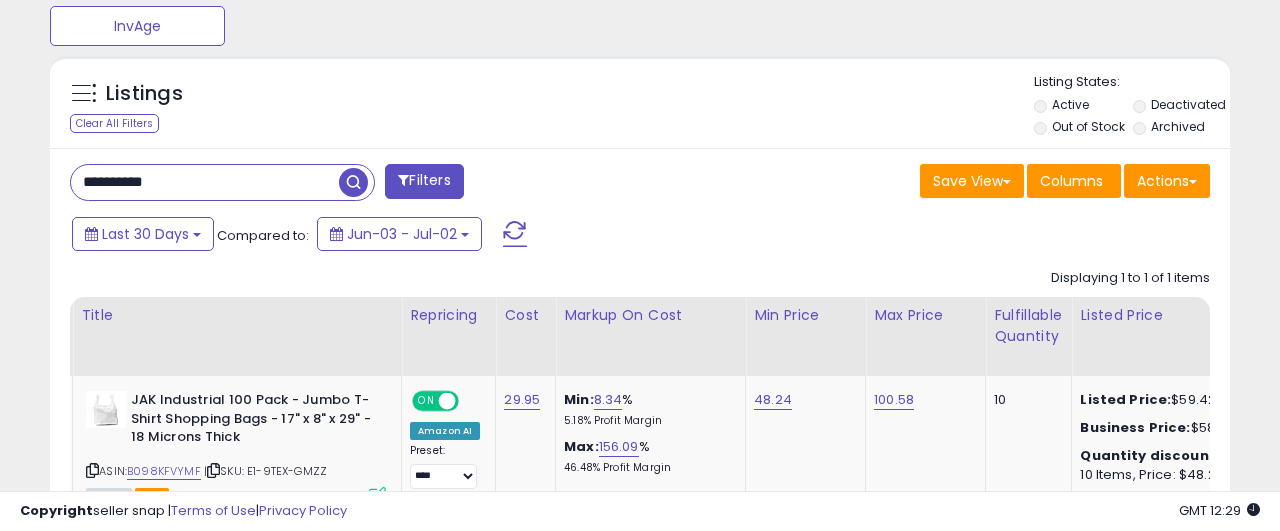 paste 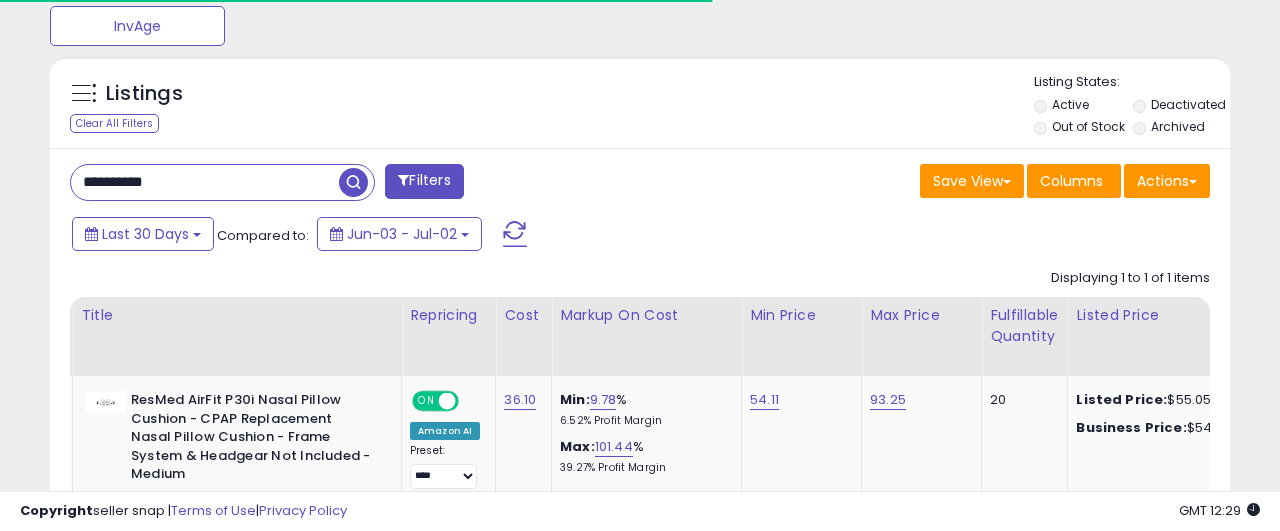 scroll, scrollTop: 827, scrollLeft: 0, axis: vertical 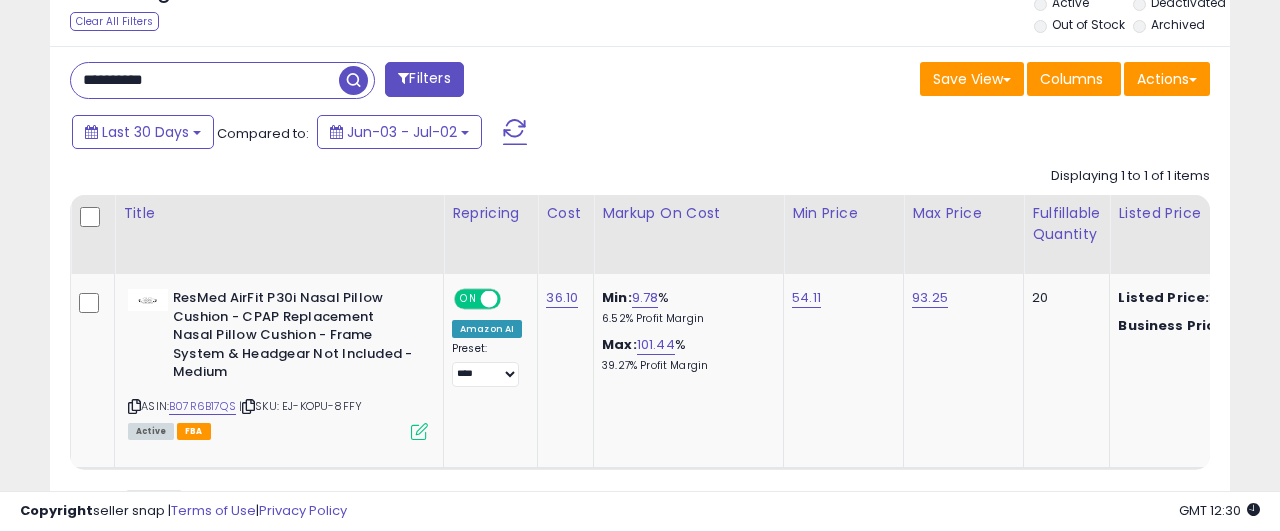 click on "**********" at bounding box center [205, 80] 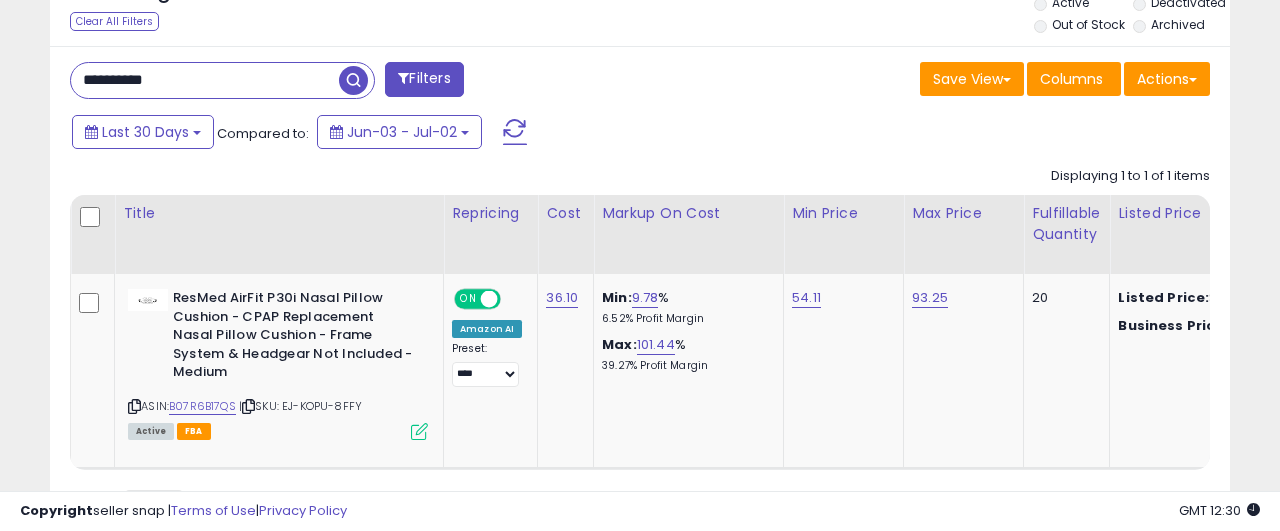 paste 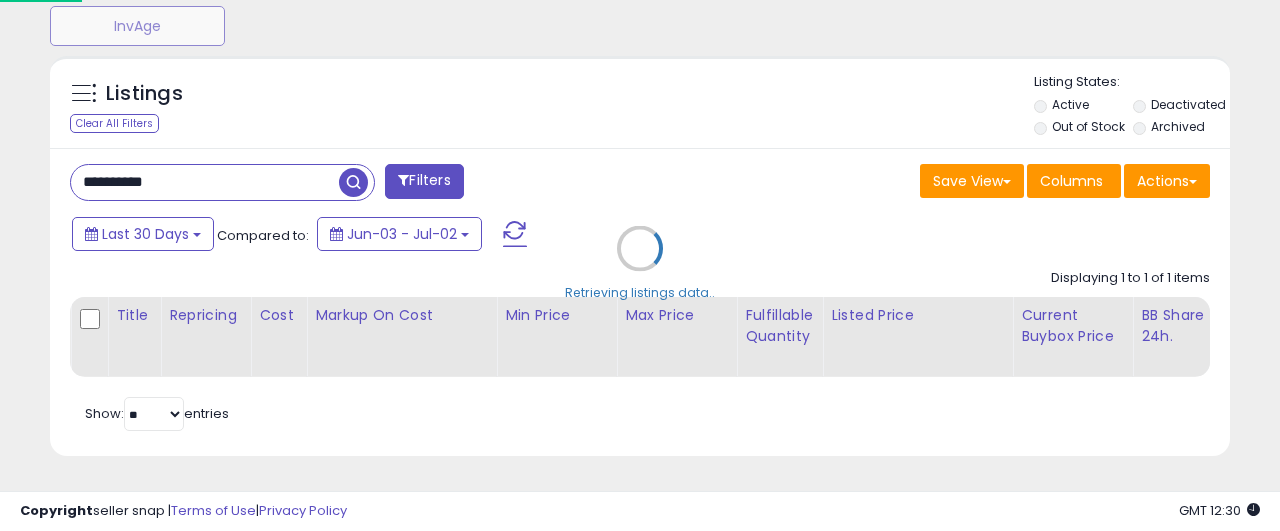 scroll, scrollTop: 725, scrollLeft: 0, axis: vertical 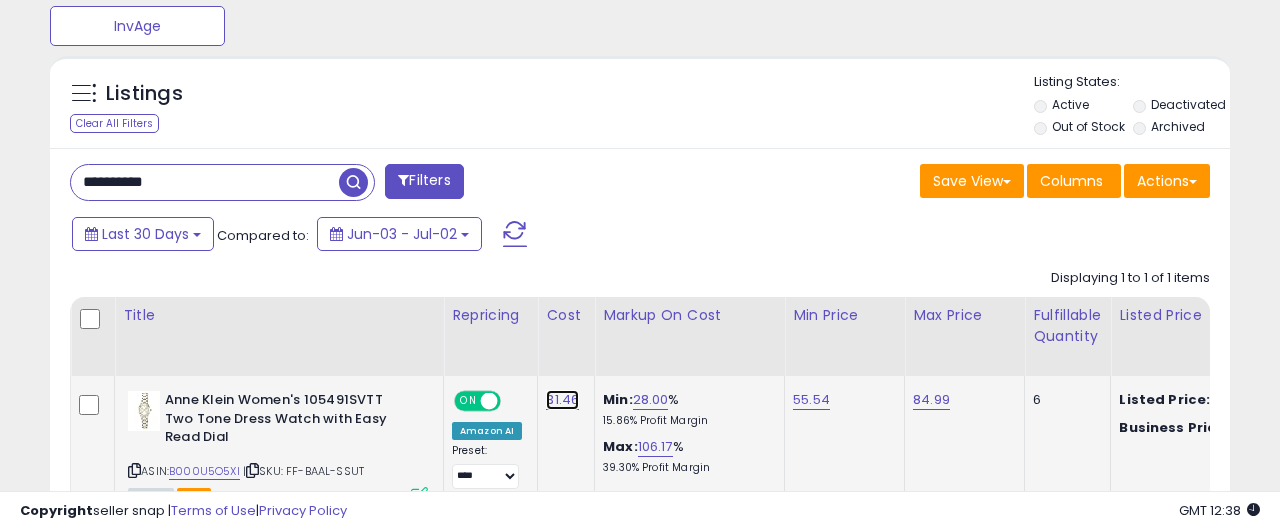 click on "31.46" at bounding box center (562, 400) 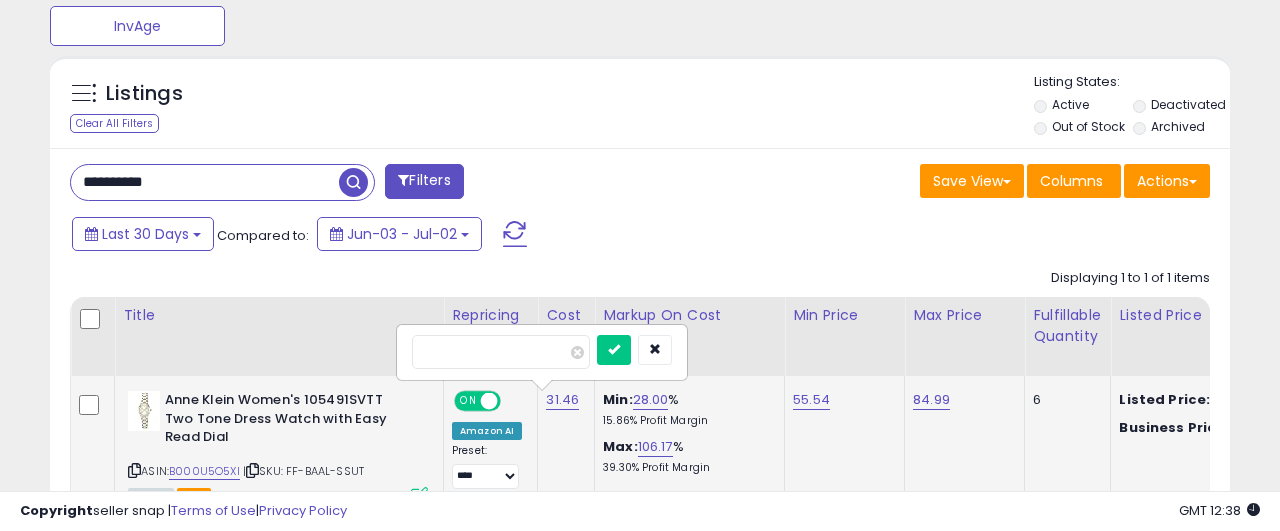 type on "*" 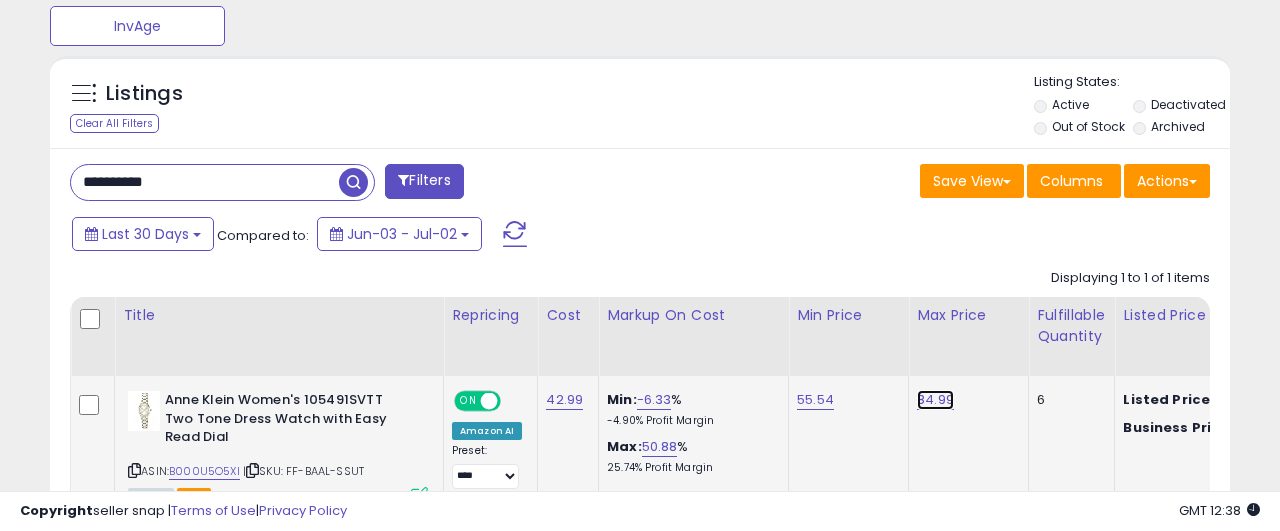 click on "84.99" at bounding box center (935, 400) 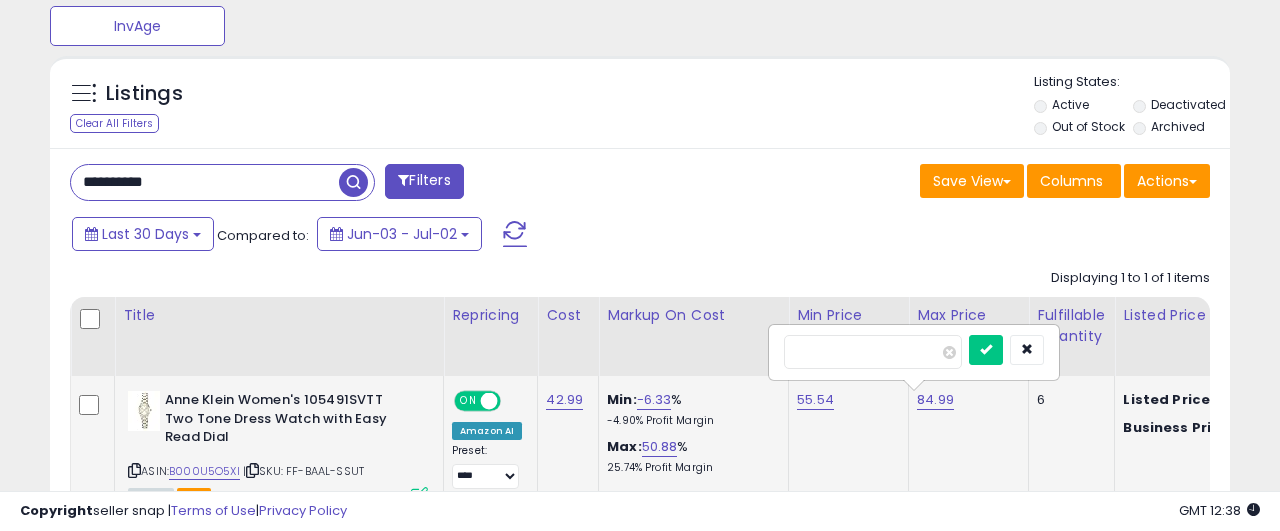 click on "*****" at bounding box center [873, 352] 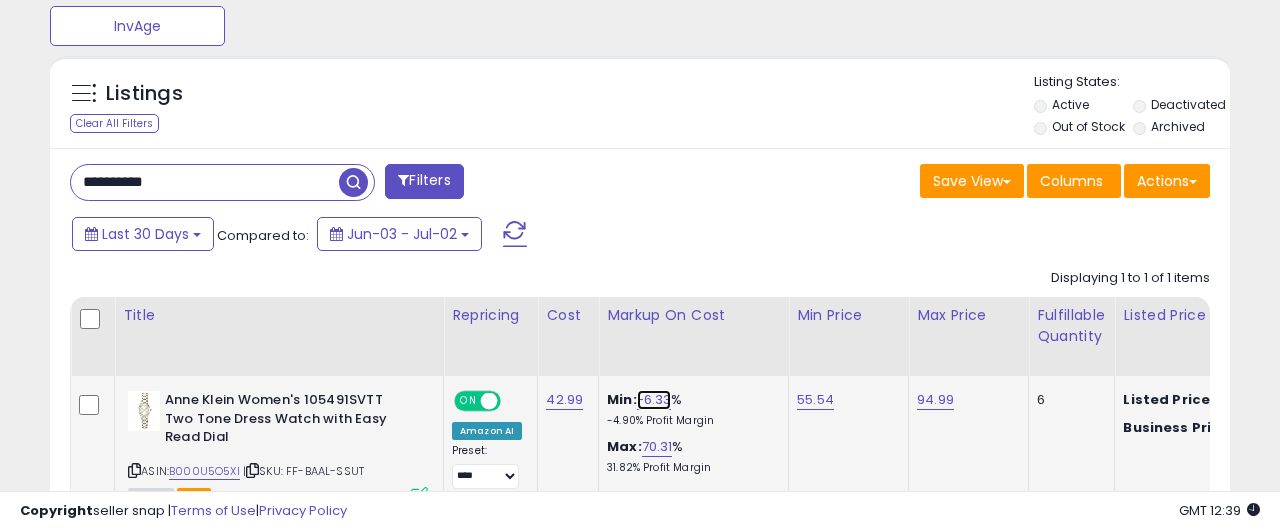 click on "-6.33" at bounding box center [654, 400] 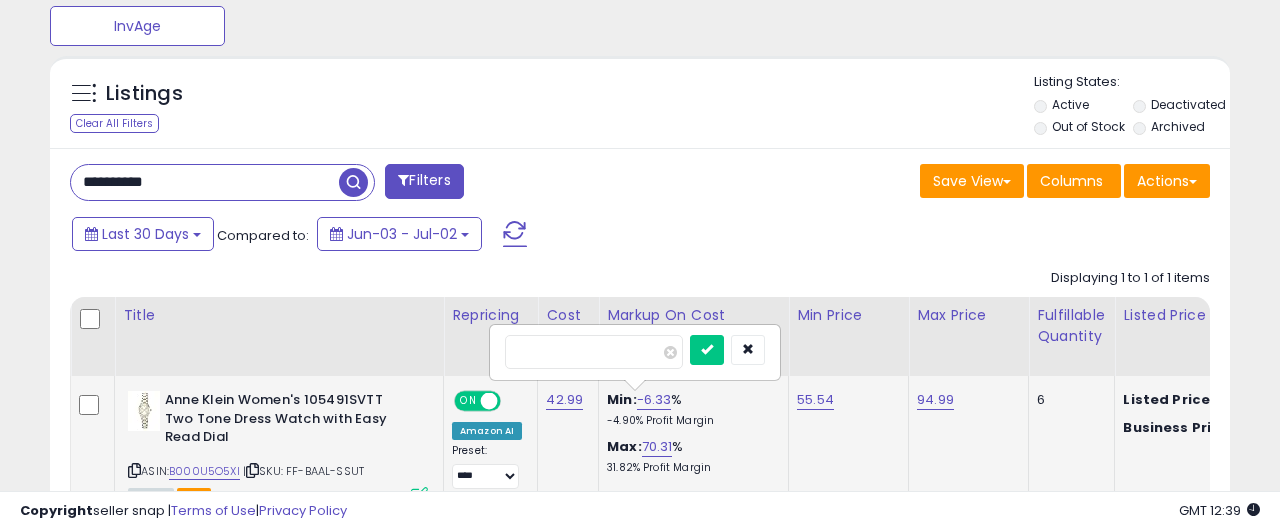 click on "*****" at bounding box center (594, 352) 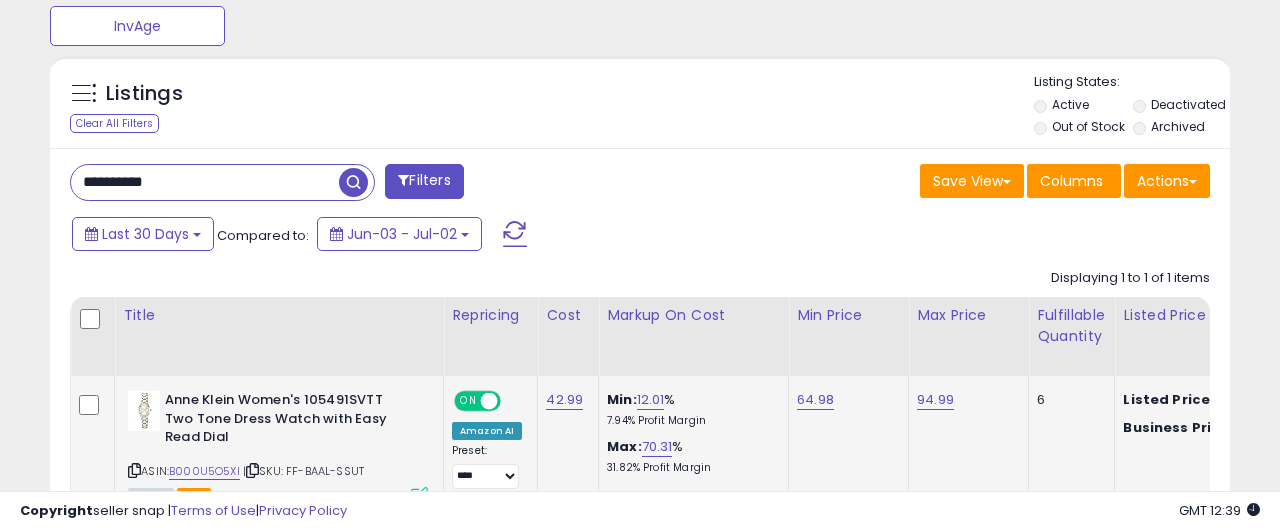 click on "**********" at bounding box center [205, 182] 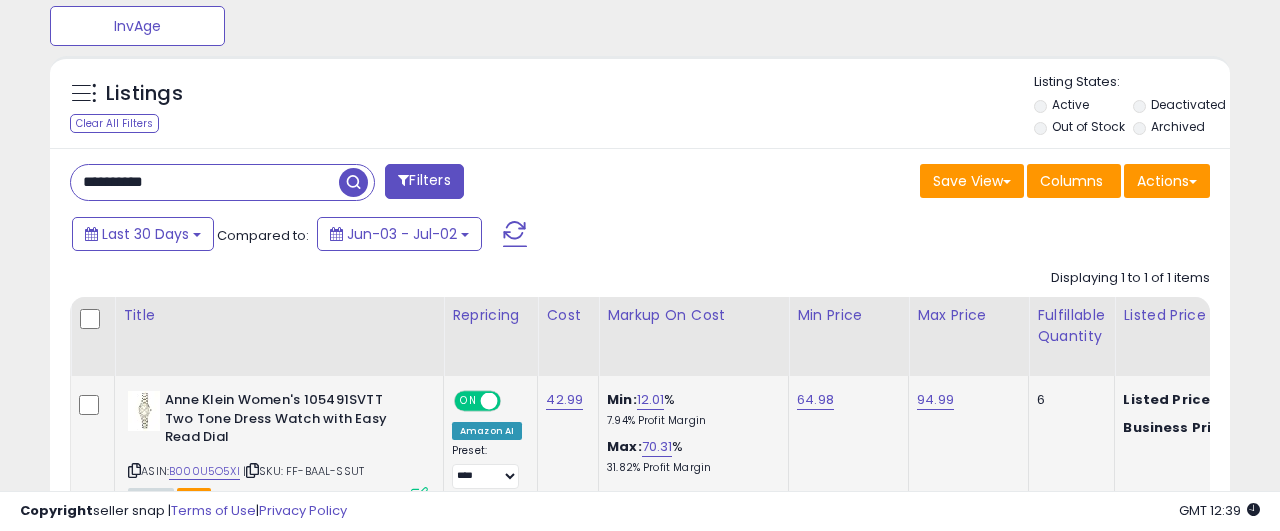 type on "**********" 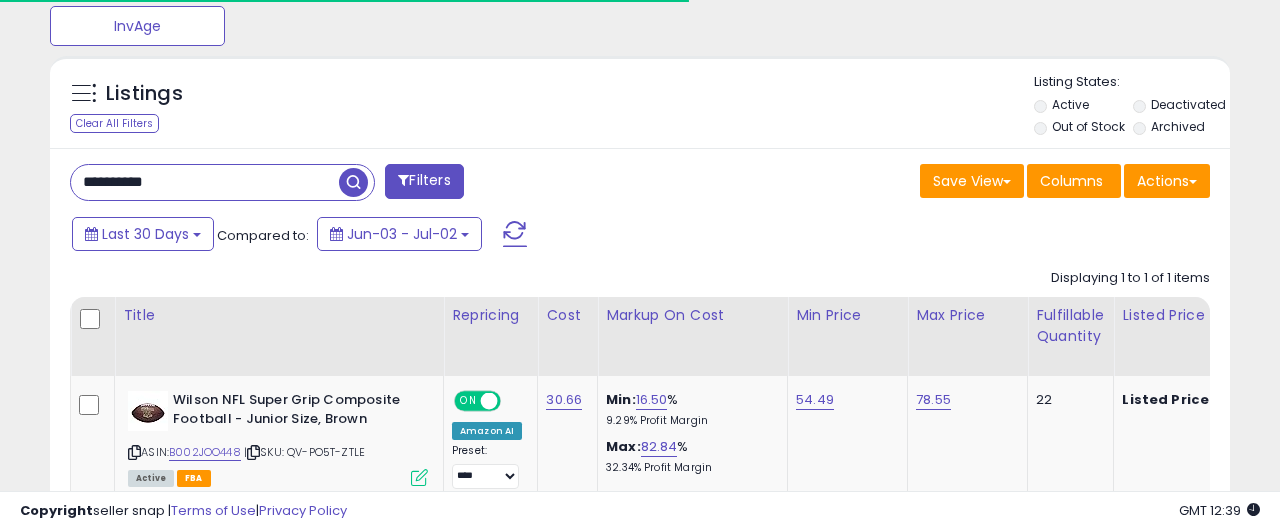scroll, scrollTop: 827, scrollLeft: 0, axis: vertical 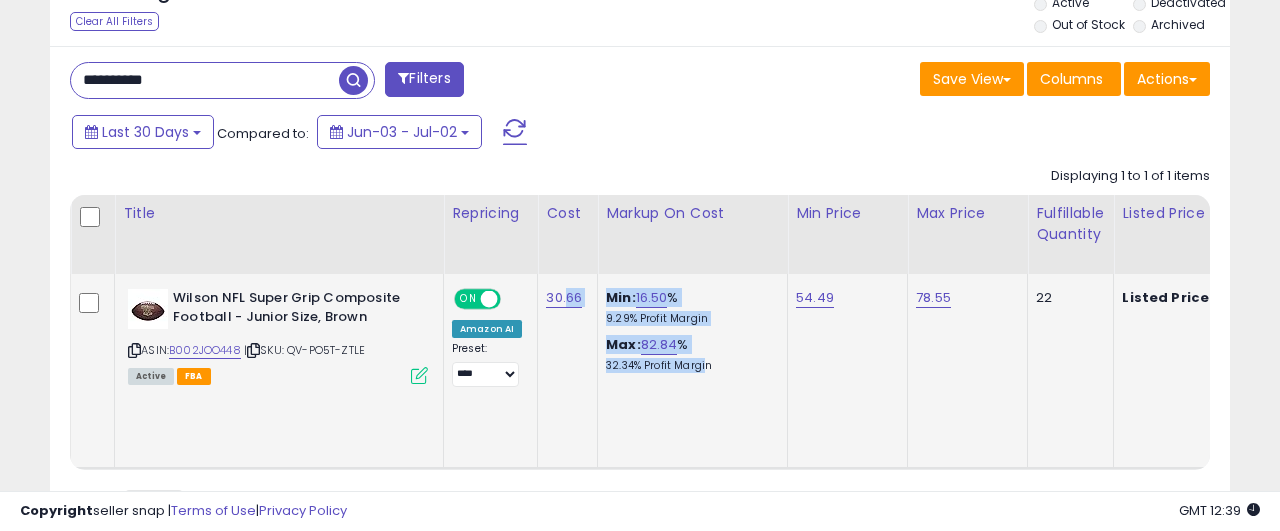 drag, startPoint x: 563, startPoint y: 454, endPoint x: 695, endPoint y: 456, distance: 132.01515 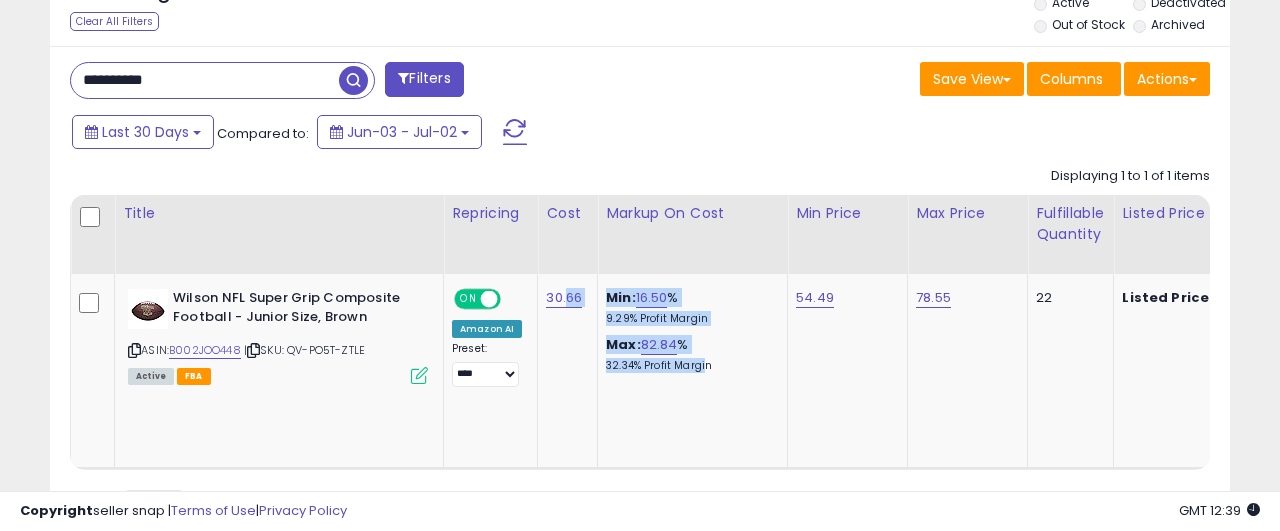 scroll, scrollTop: 0, scrollLeft: 83, axis: horizontal 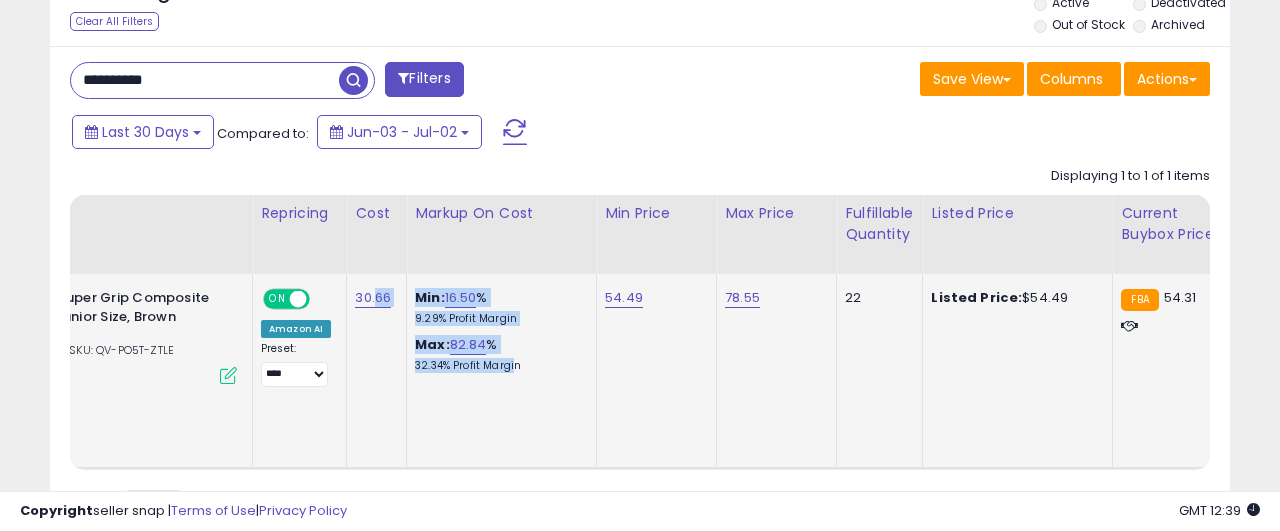 click on "78.55" 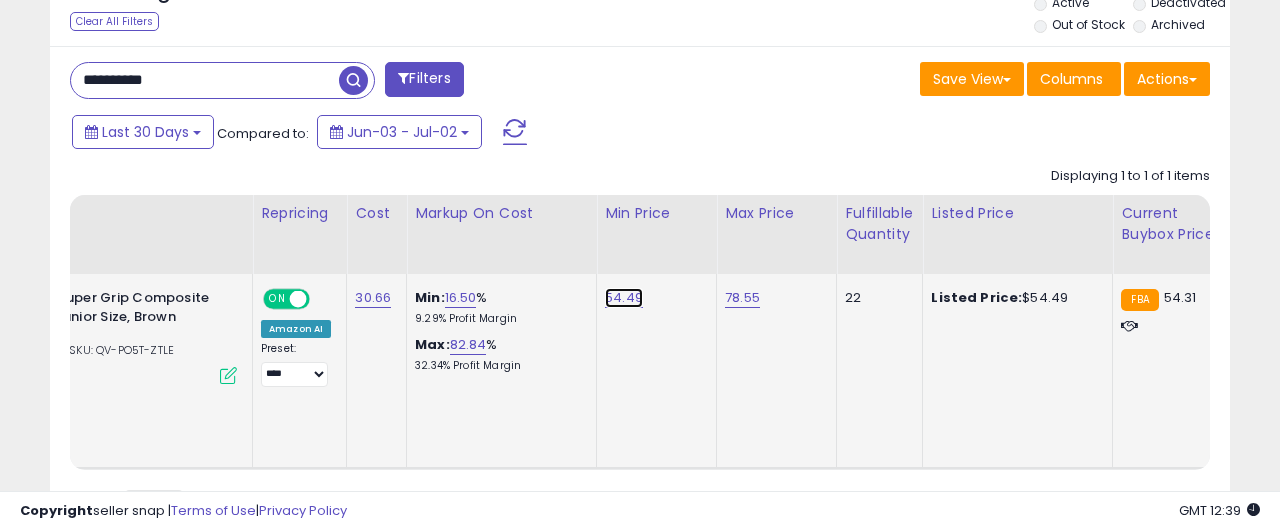 click on "54.49" at bounding box center (624, 298) 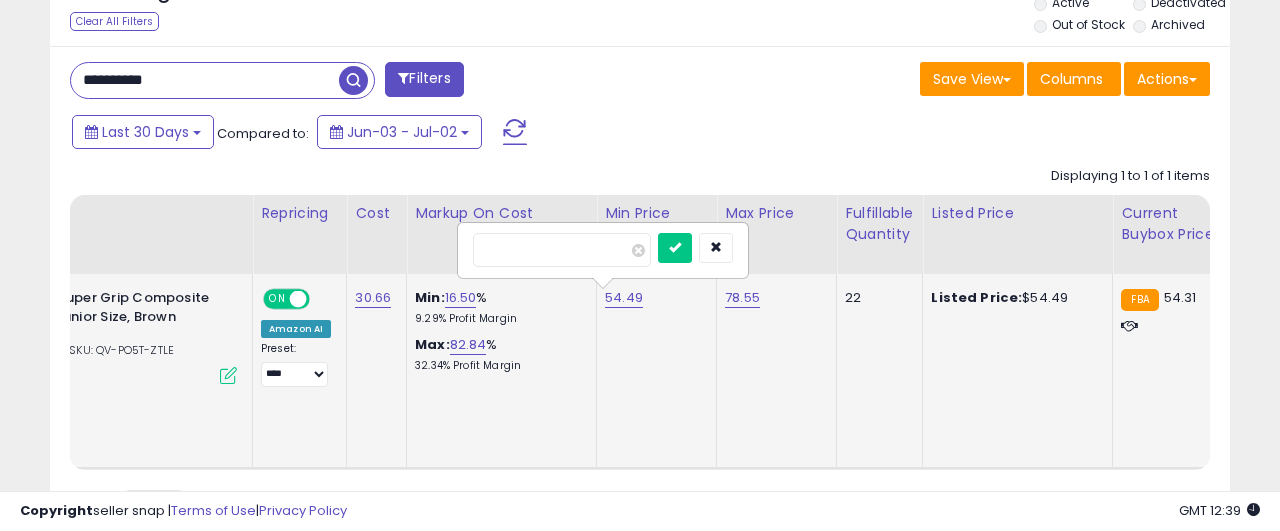 click on "*****" at bounding box center (562, 250) 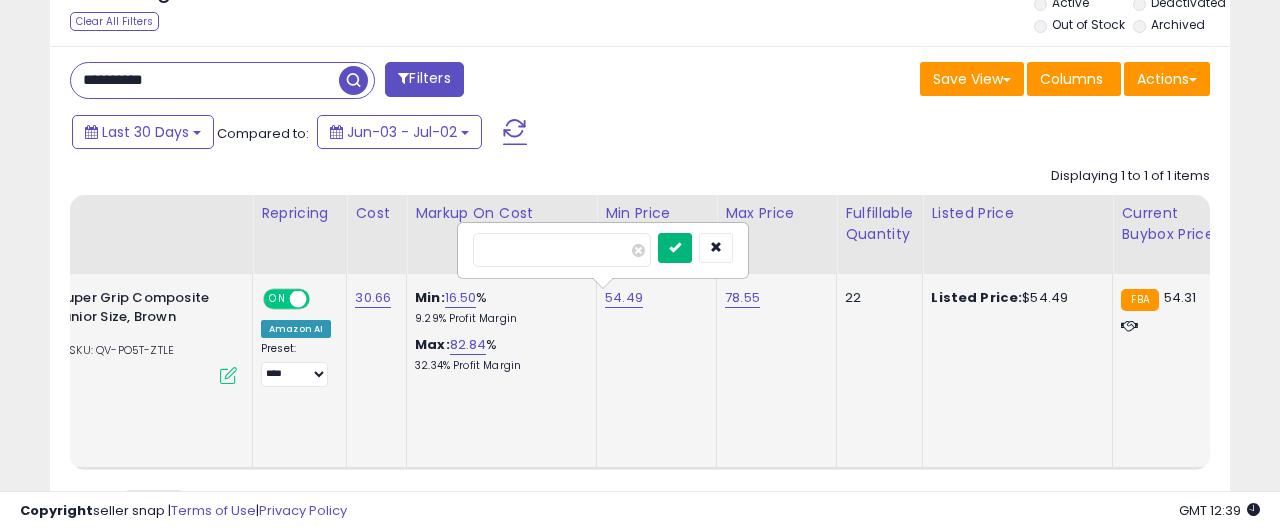 type on "*****" 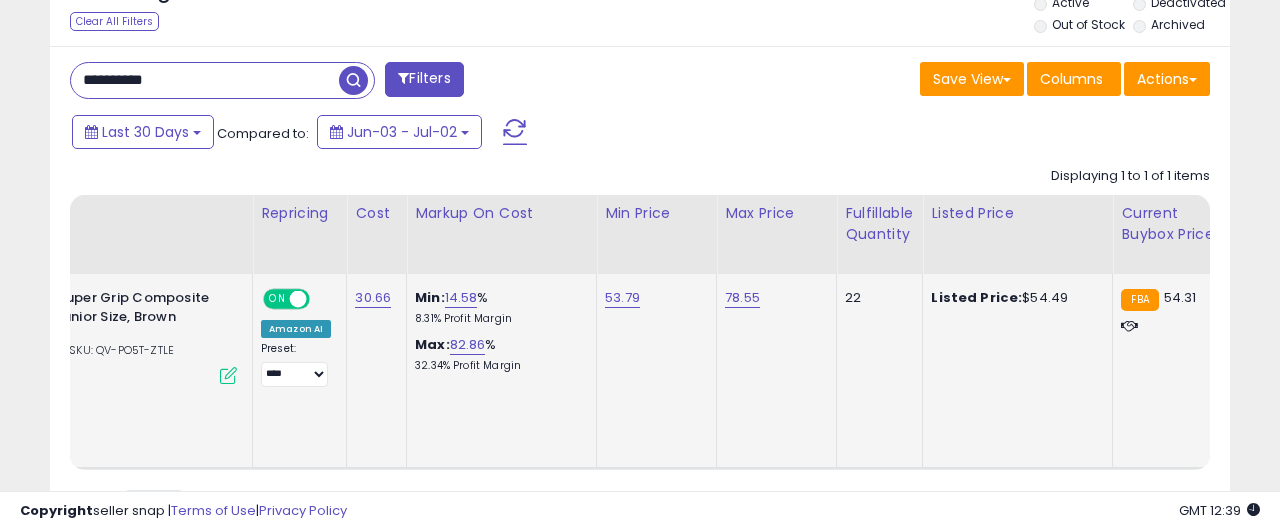 click on "**********" at bounding box center [205, 80] 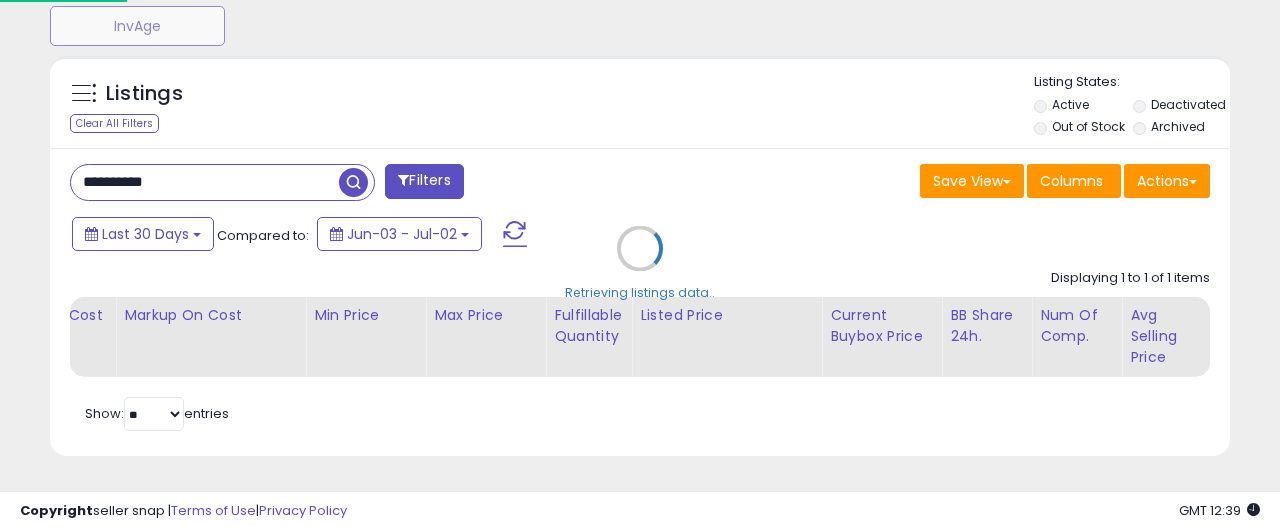 scroll, scrollTop: 725, scrollLeft: 0, axis: vertical 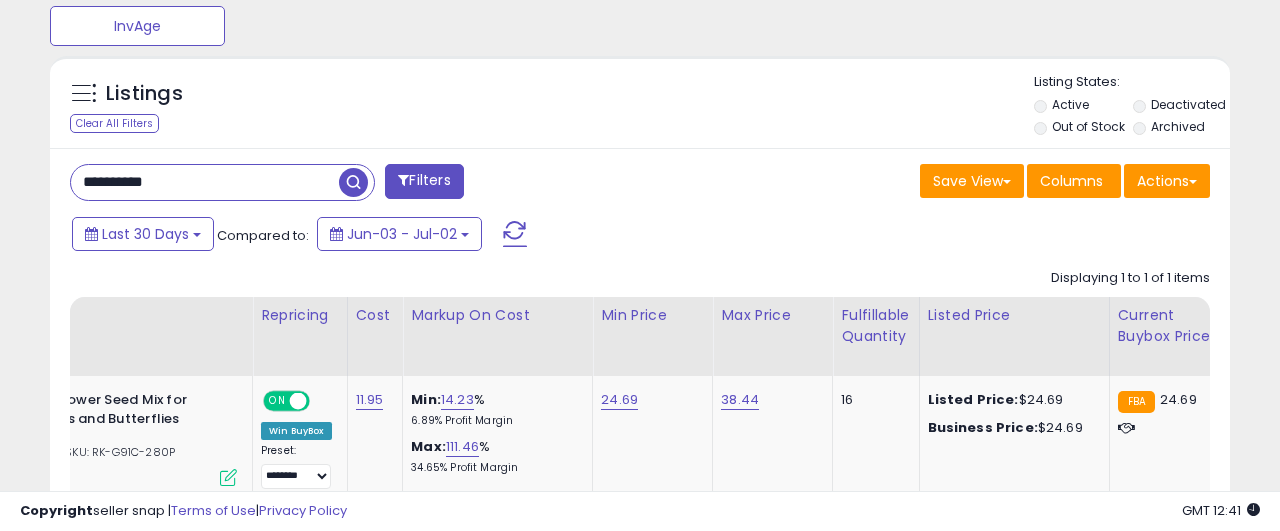 click on "**********" at bounding box center [640, 18] 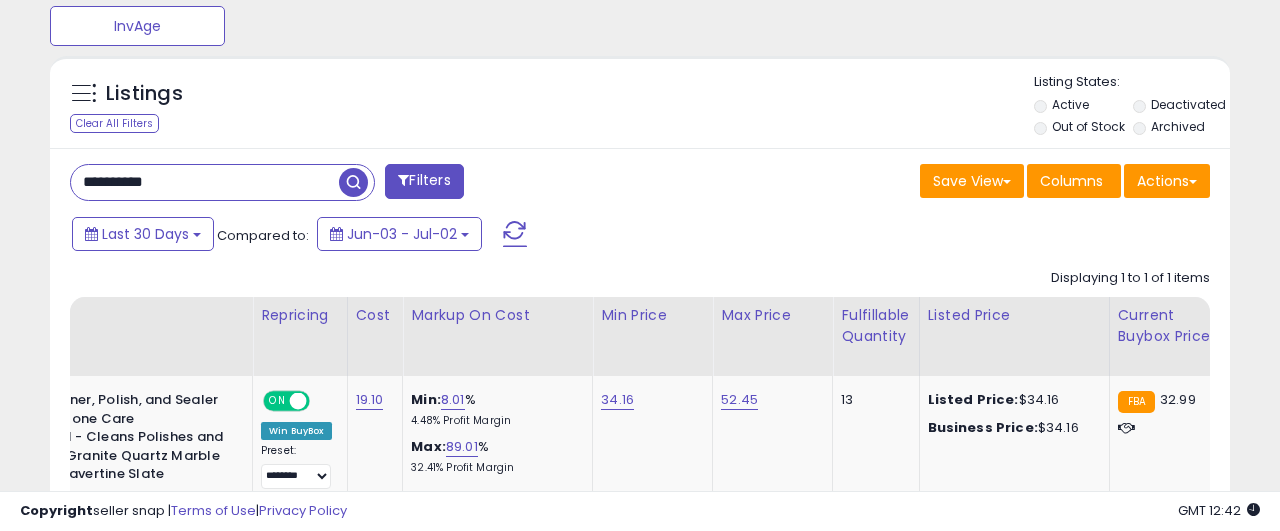 scroll, scrollTop: 999590, scrollLeft: 999317, axis: both 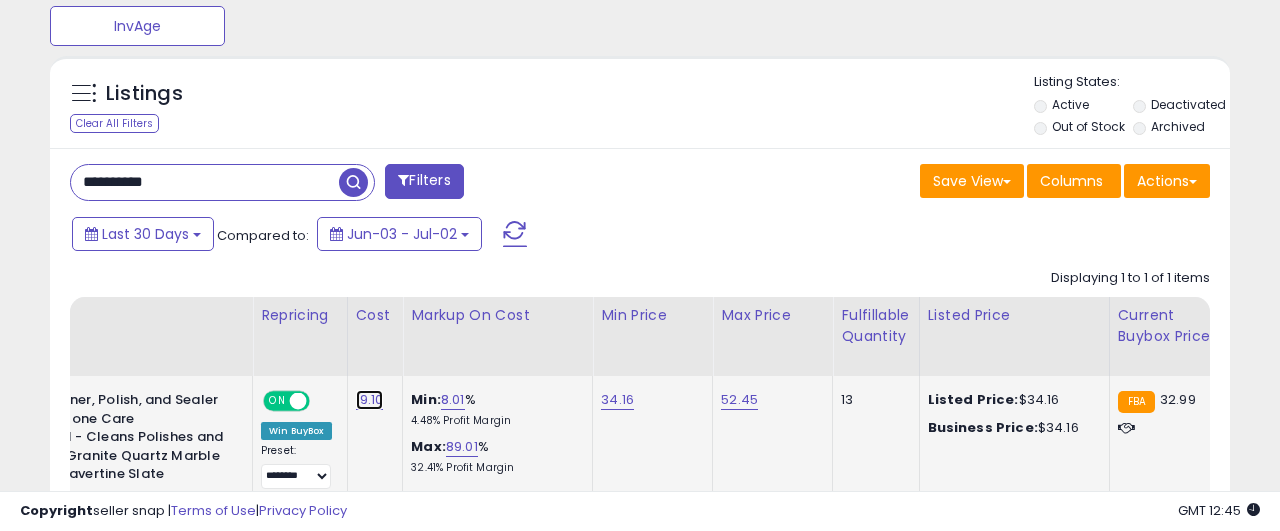 click on "19.10" at bounding box center (370, 400) 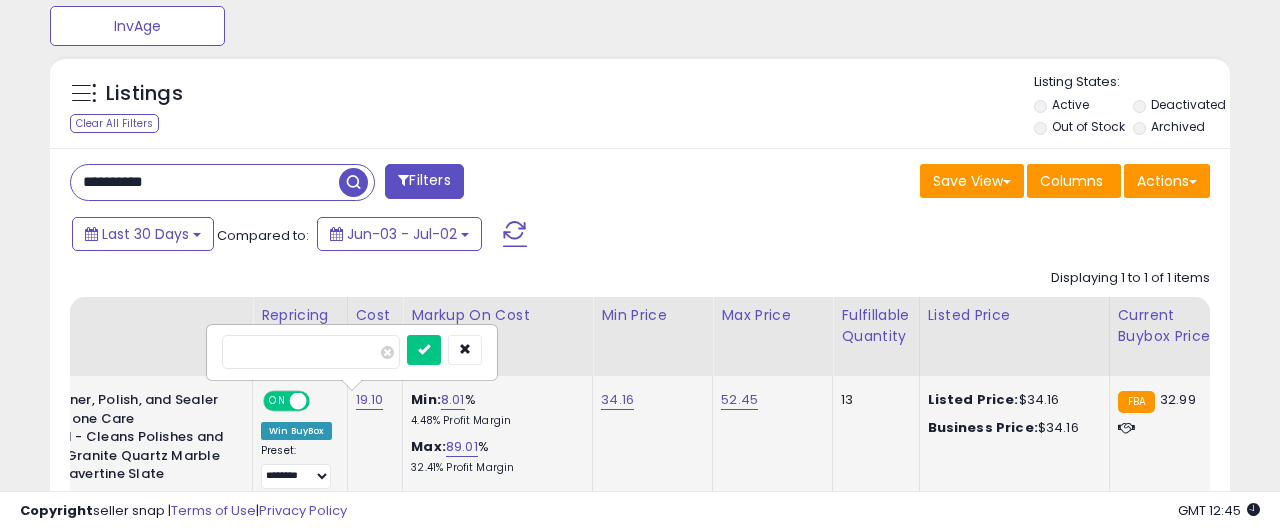 type on "*****" 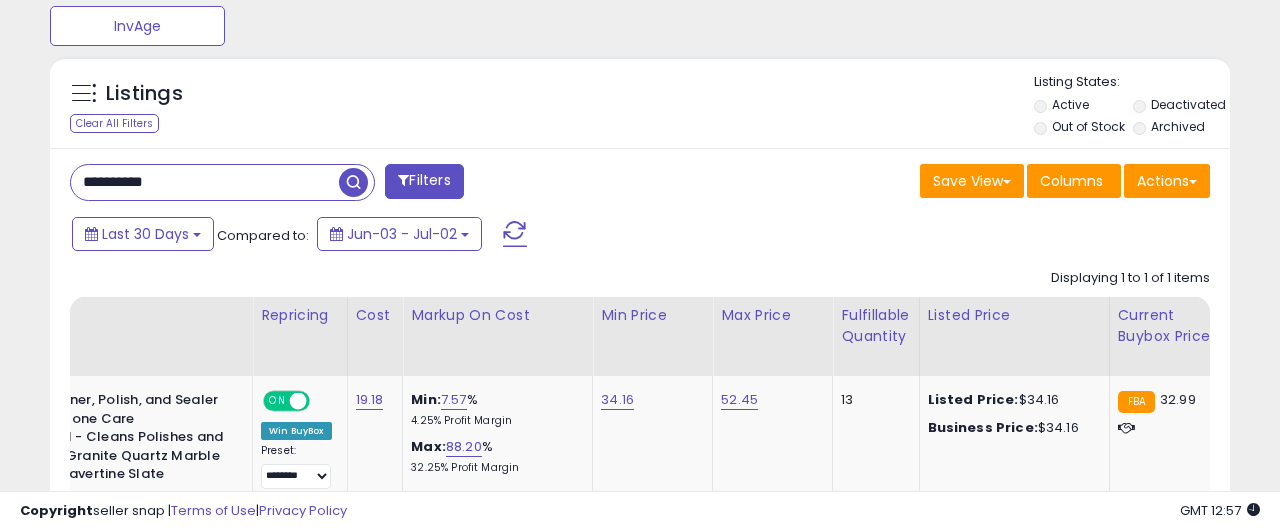 click on "**********" at bounding box center [640, 18] 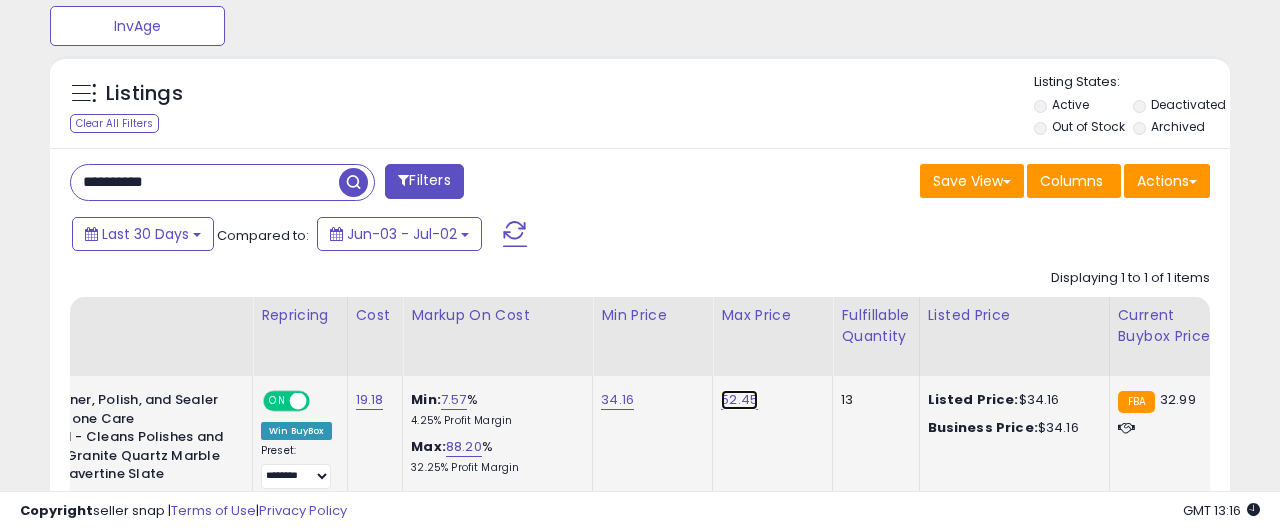 click on "52.45" at bounding box center [739, 400] 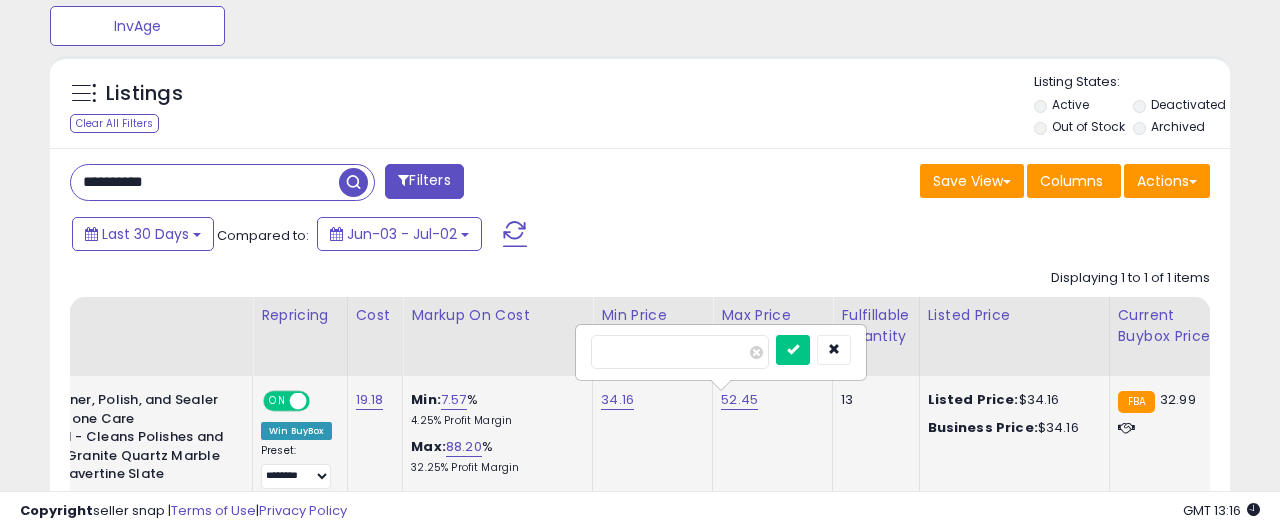 click on "*****" at bounding box center (680, 352) 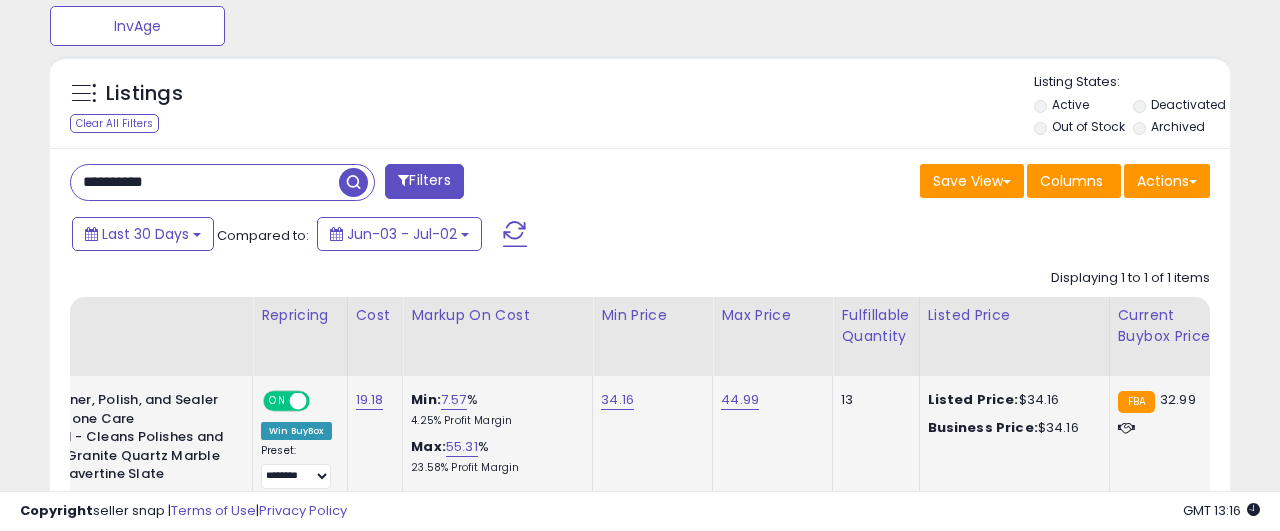 scroll, scrollTop: 827, scrollLeft: 0, axis: vertical 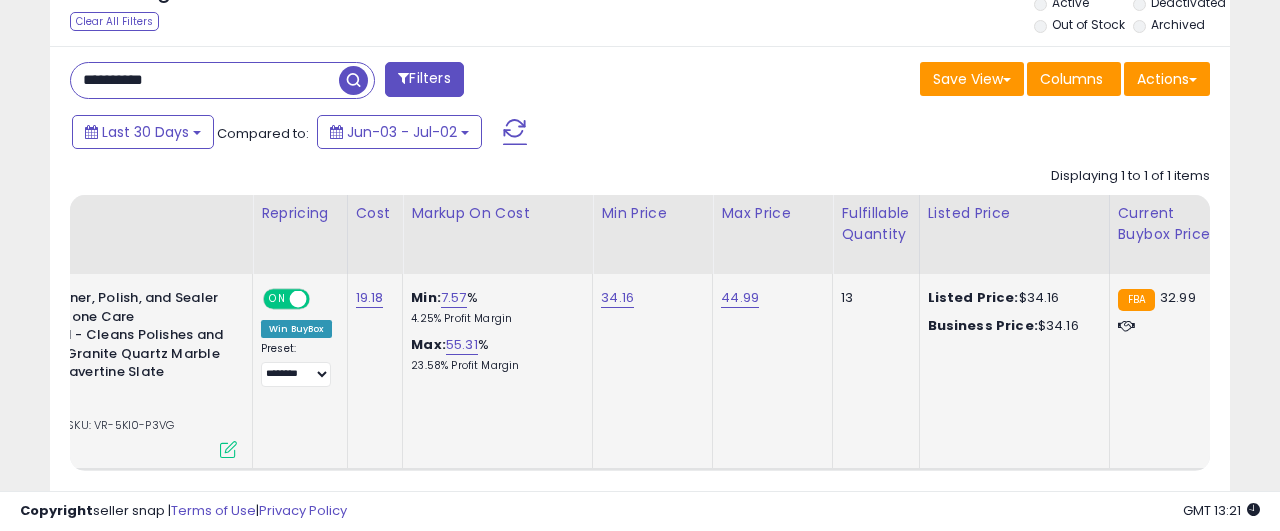 click on "**********" at bounding box center [205, 80] 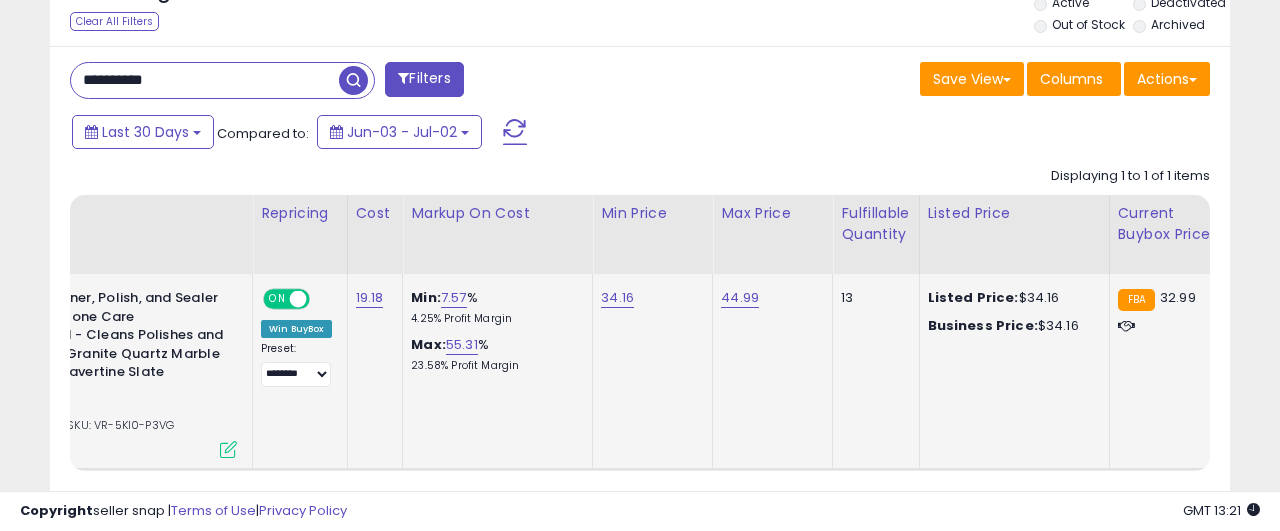 paste 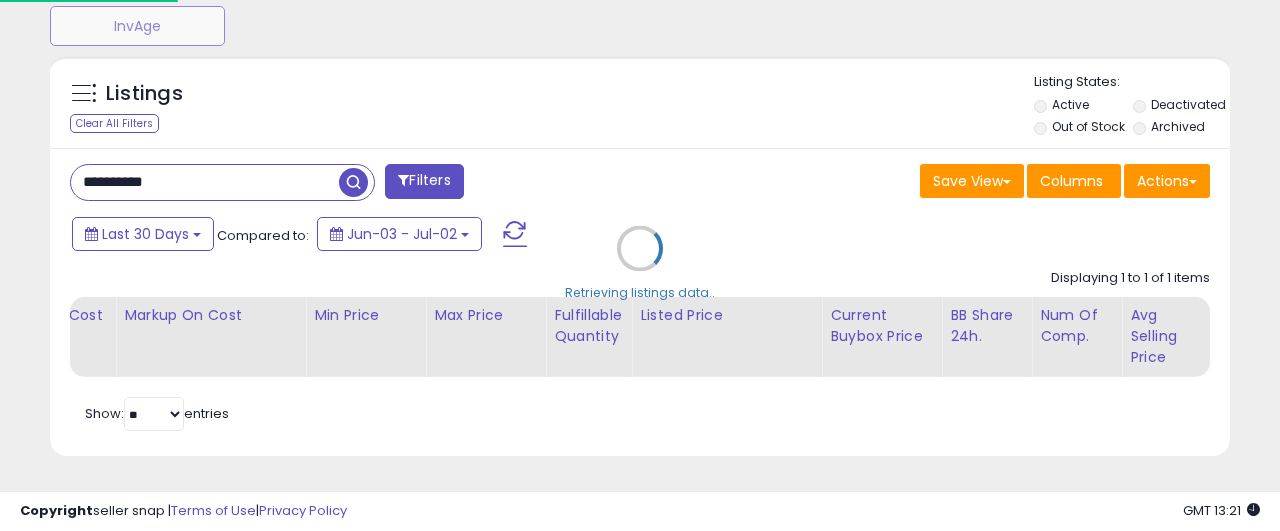 scroll, scrollTop: 725, scrollLeft: 0, axis: vertical 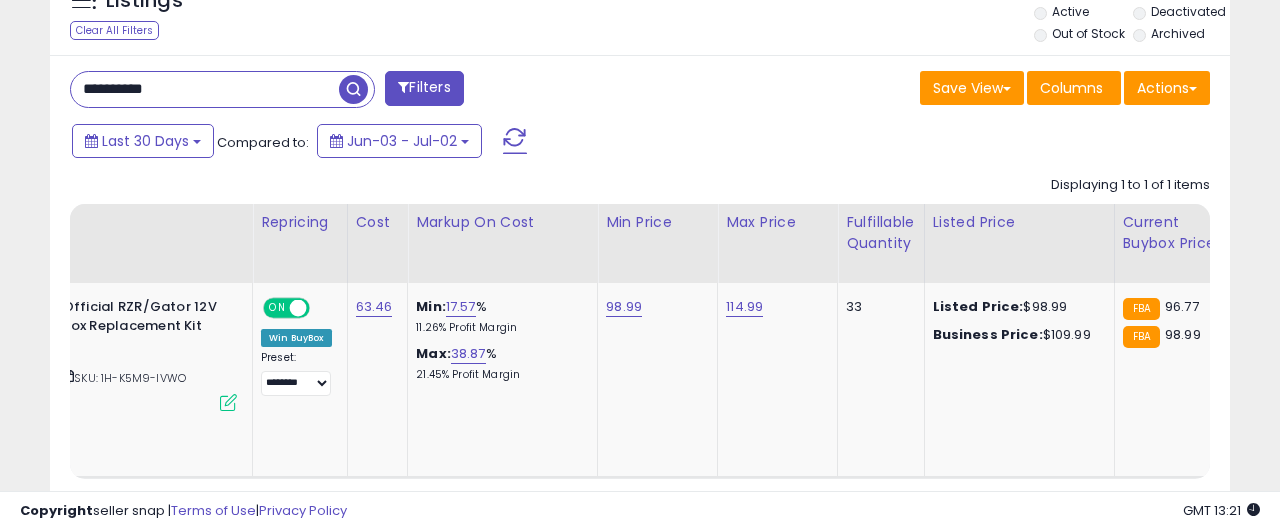 click on "**********" at bounding box center (205, 89) 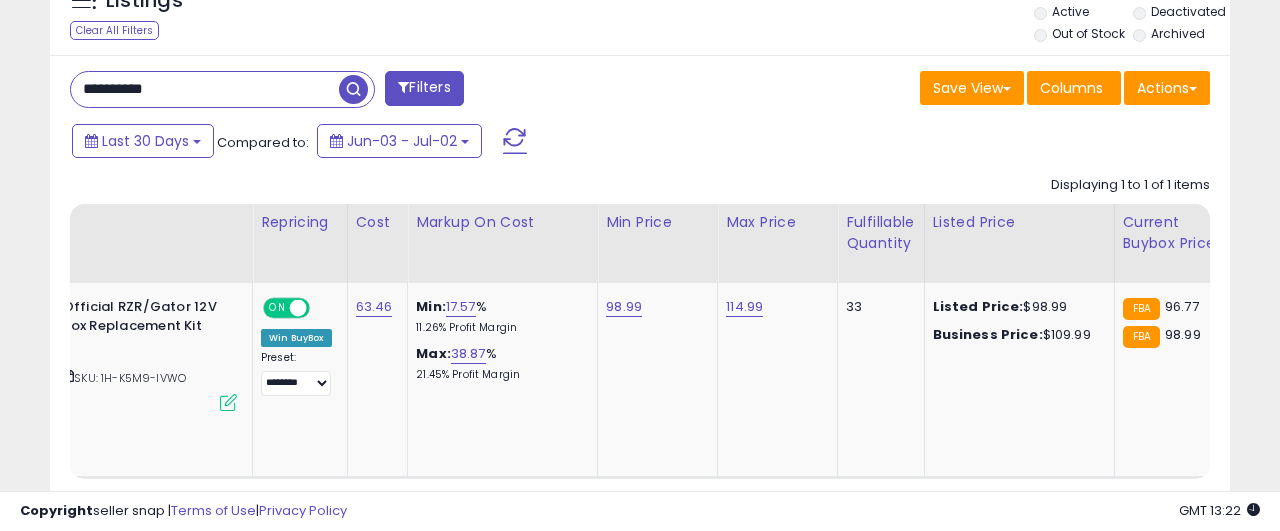 click at bounding box center [353, 89] 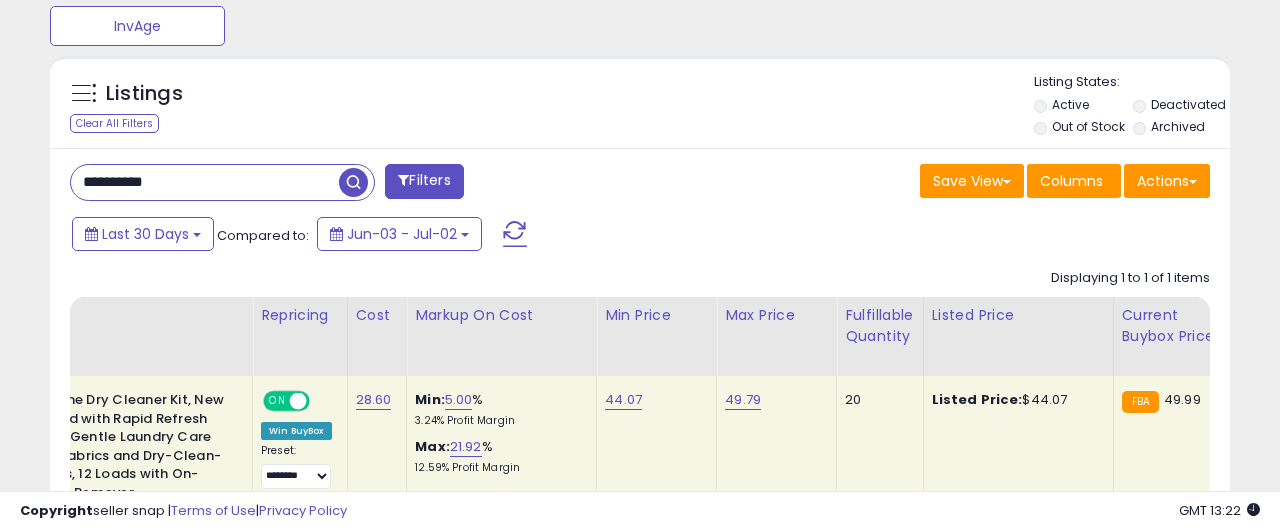 scroll, scrollTop: 999590, scrollLeft: 999317, axis: both 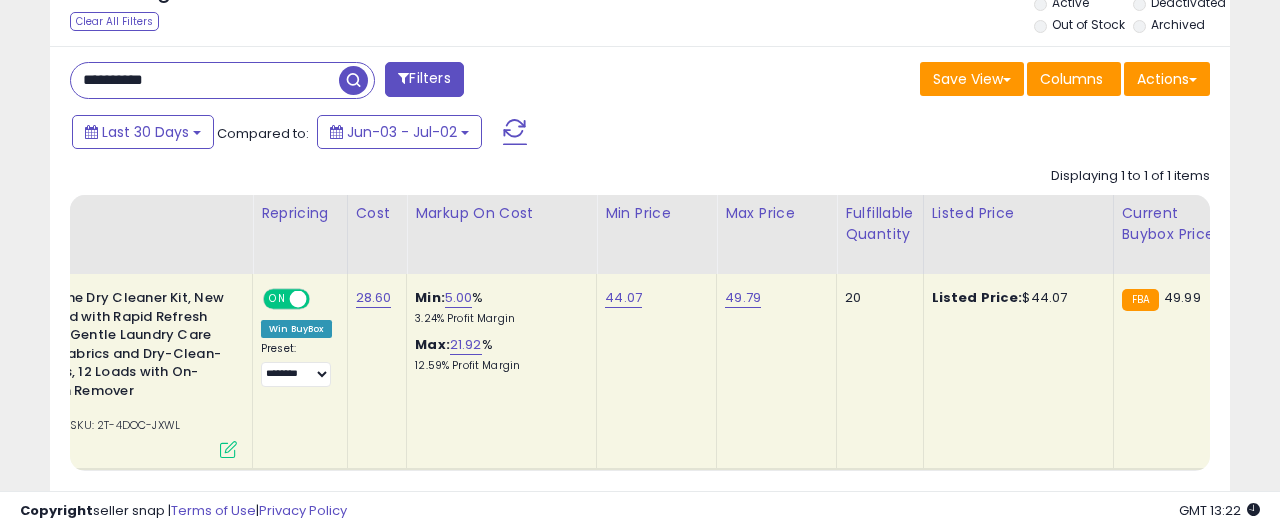 type on "**********" 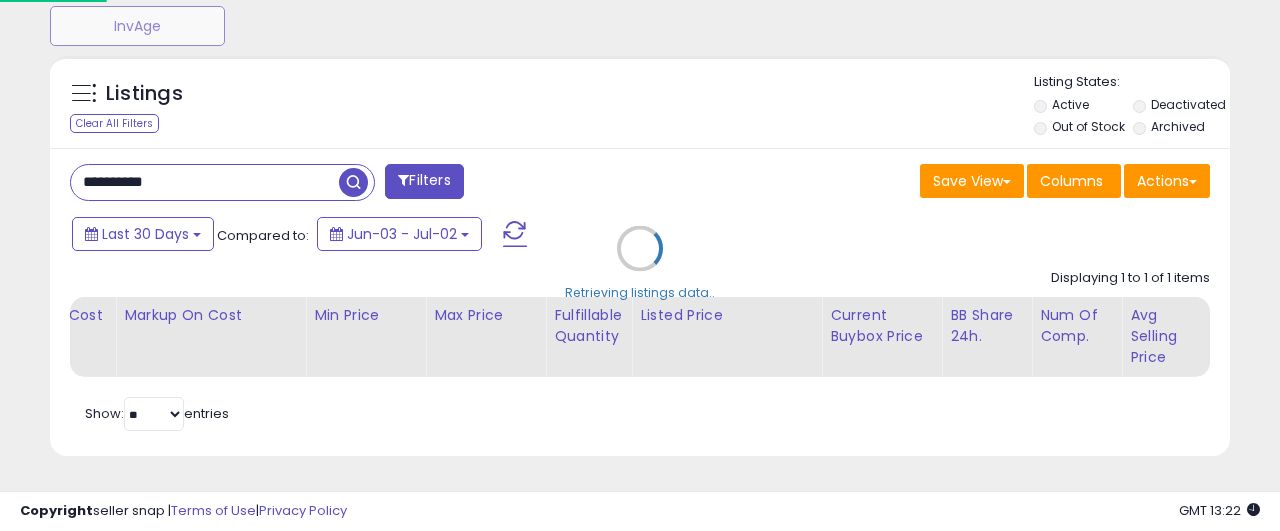 scroll, scrollTop: 725, scrollLeft: 0, axis: vertical 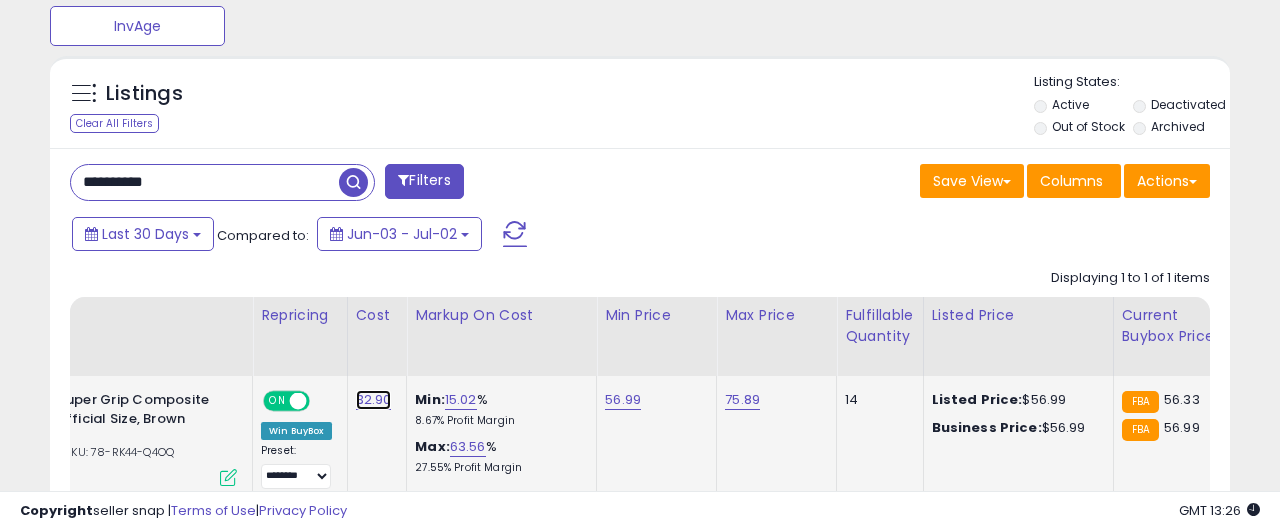 click on "32.90" at bounding box center [374, 400] 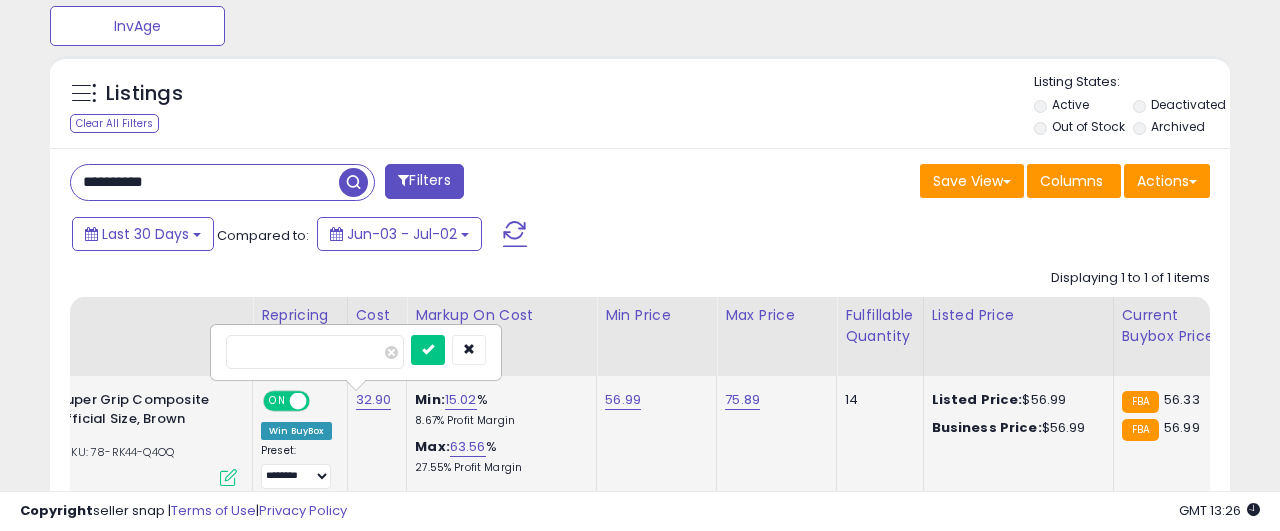 type on "*****" 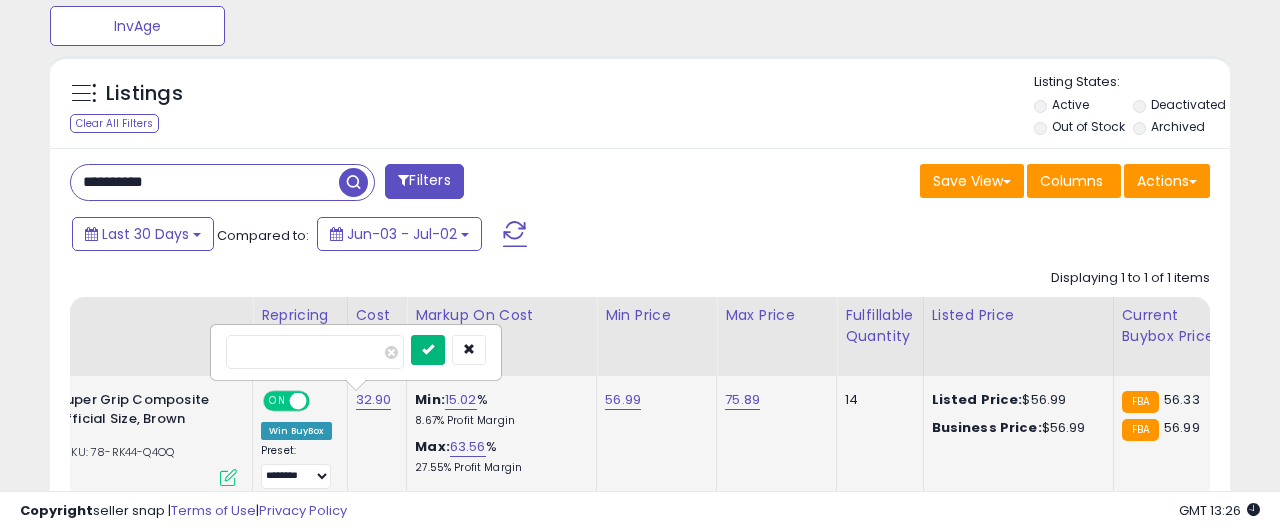 click at bounding box center [428, 349] 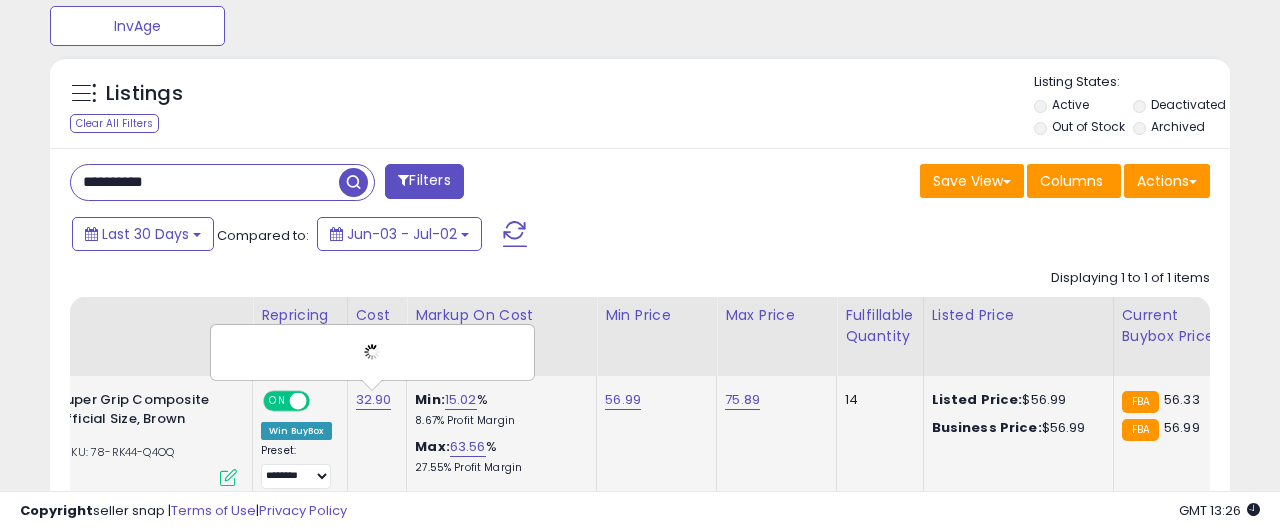 scroll, scrollTop: 827, scrollLeft: 0, axis: vertical 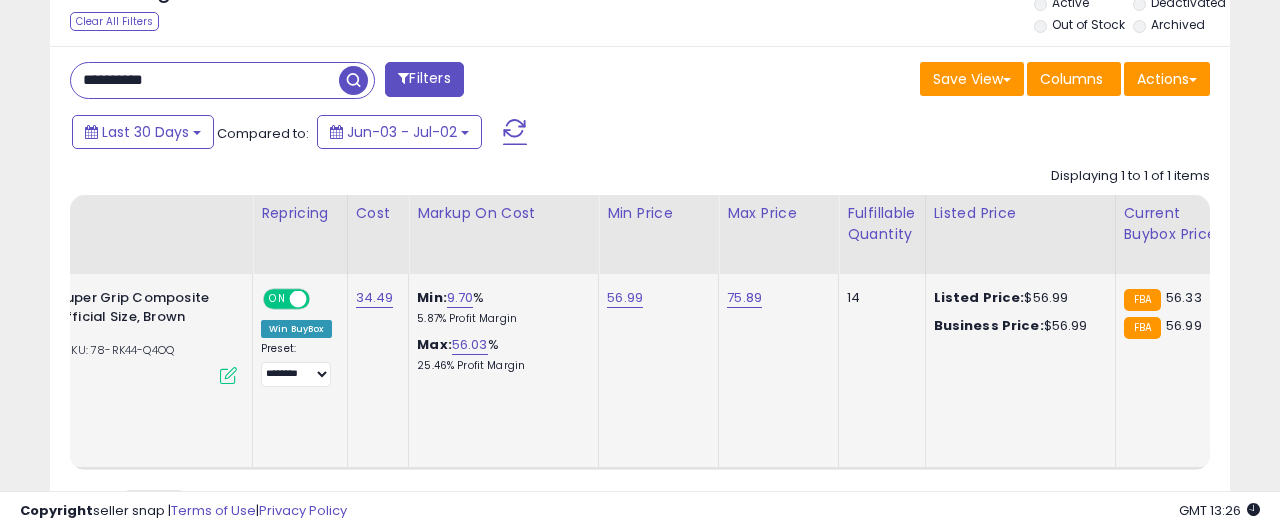 click on "56.99" 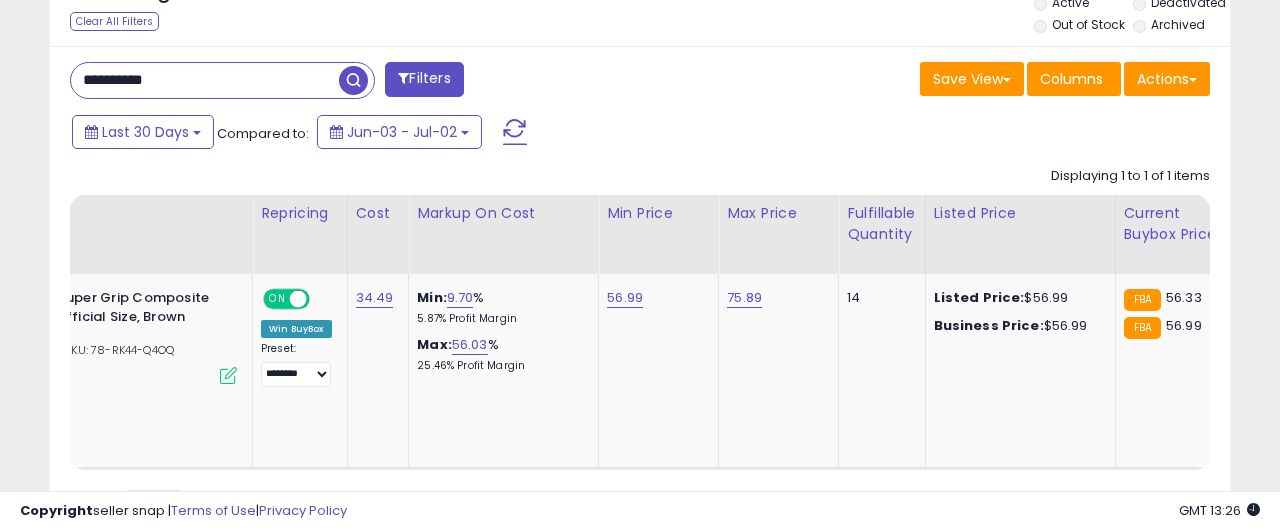 scroll, scrollTop: 0, scrollLeft: 54, axis: horizontal 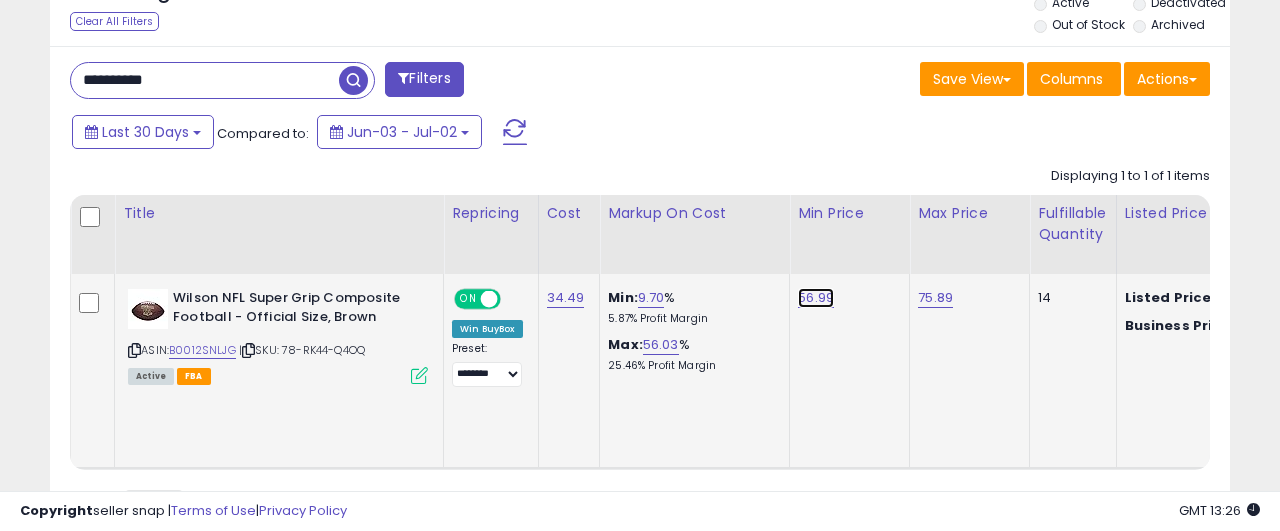 click on "56.99" at bounding box center [816, 298] 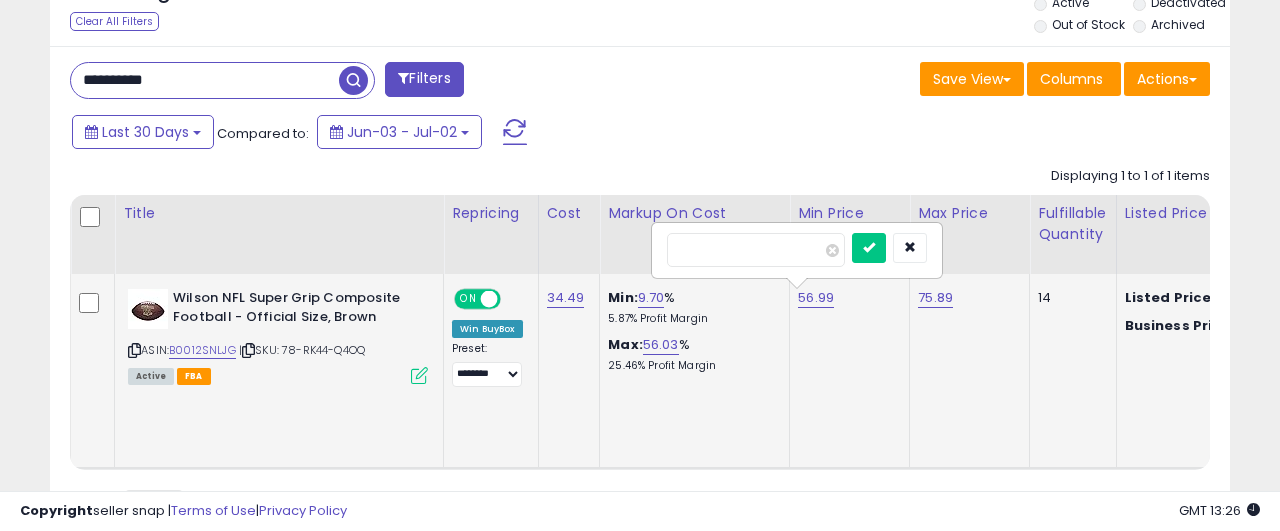 click on "*****" at bounding box center [756, 250] 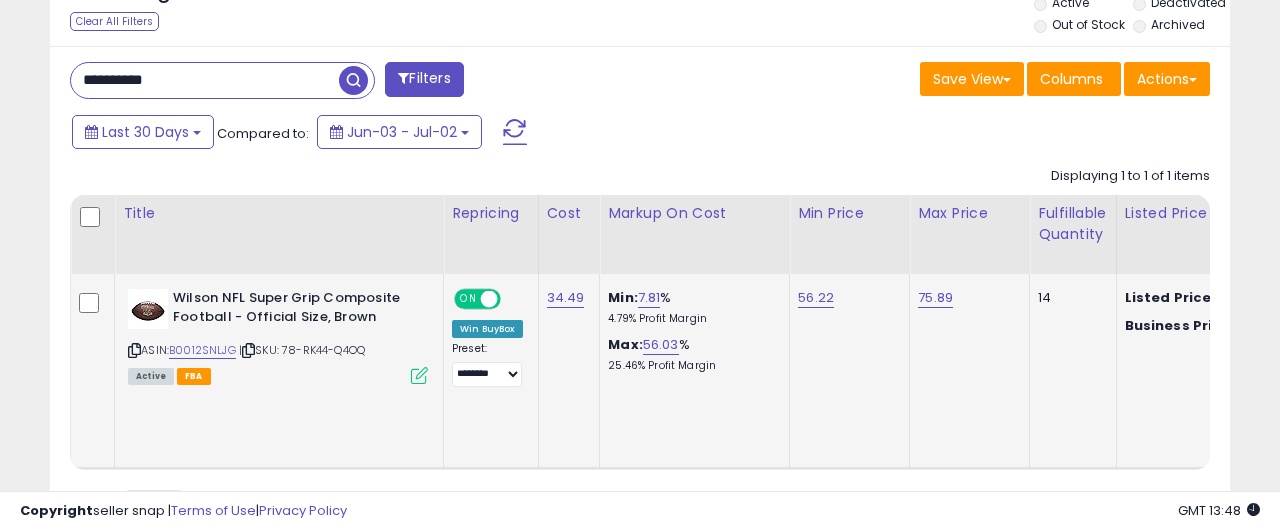 click on "**********" at bounding box center [205, 80] 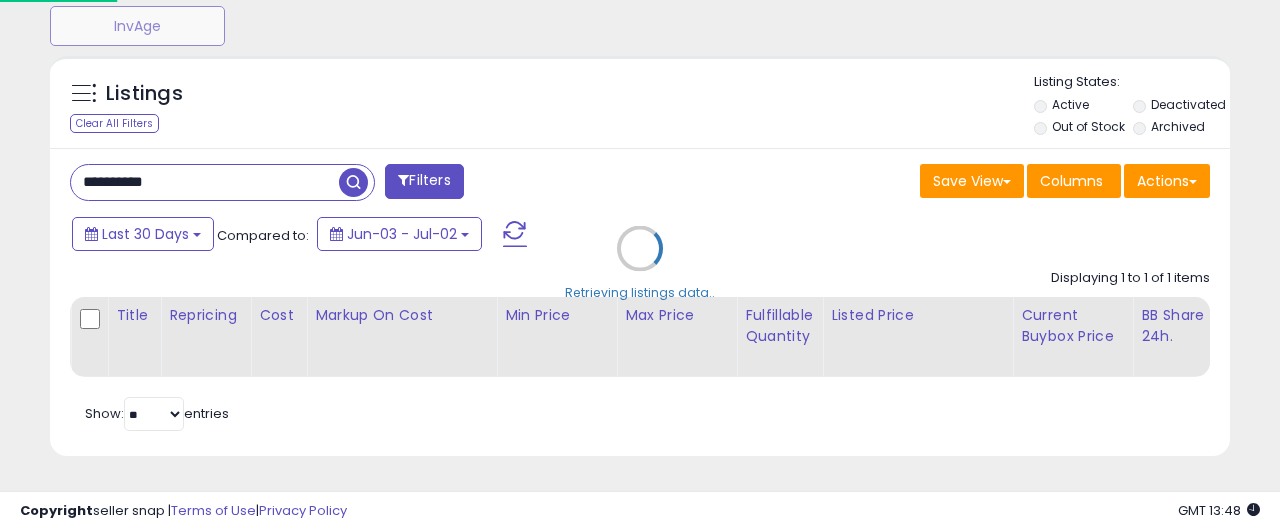scroll, scrollTop: 725, scrollLeft: 0, axis: vertical 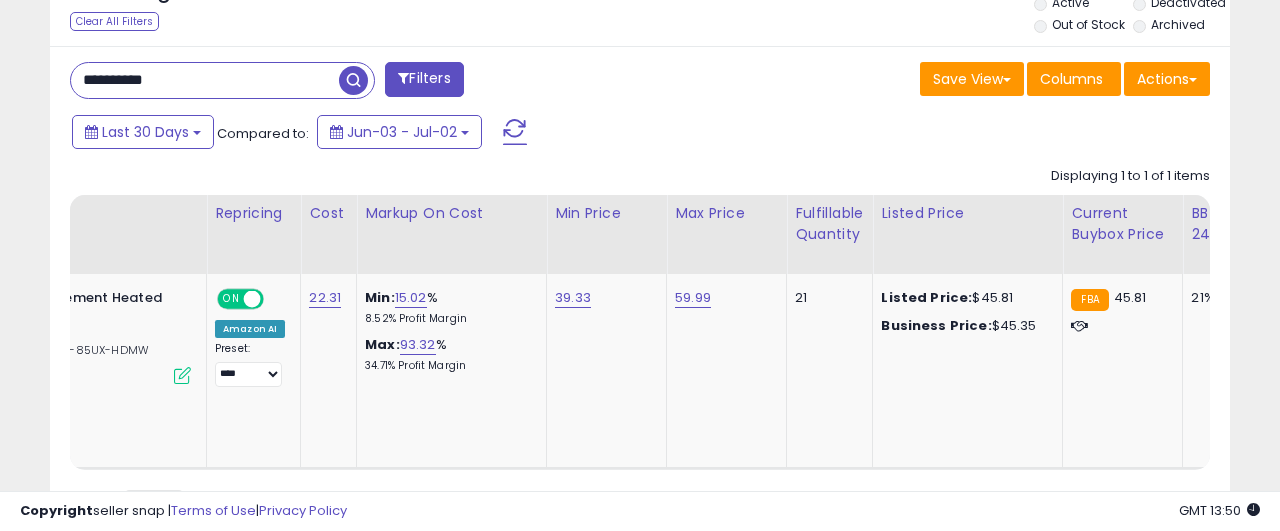 click on "**********" at bounding box center [205, 80] 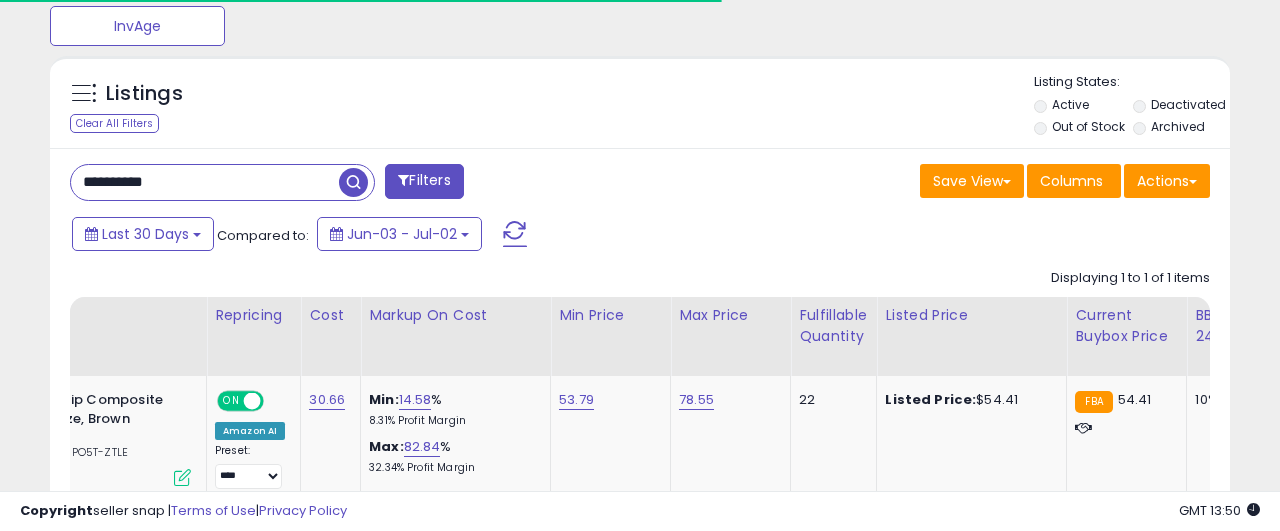 scroll, scrollTop: 827, scrollLeft: 0, axis: vertical 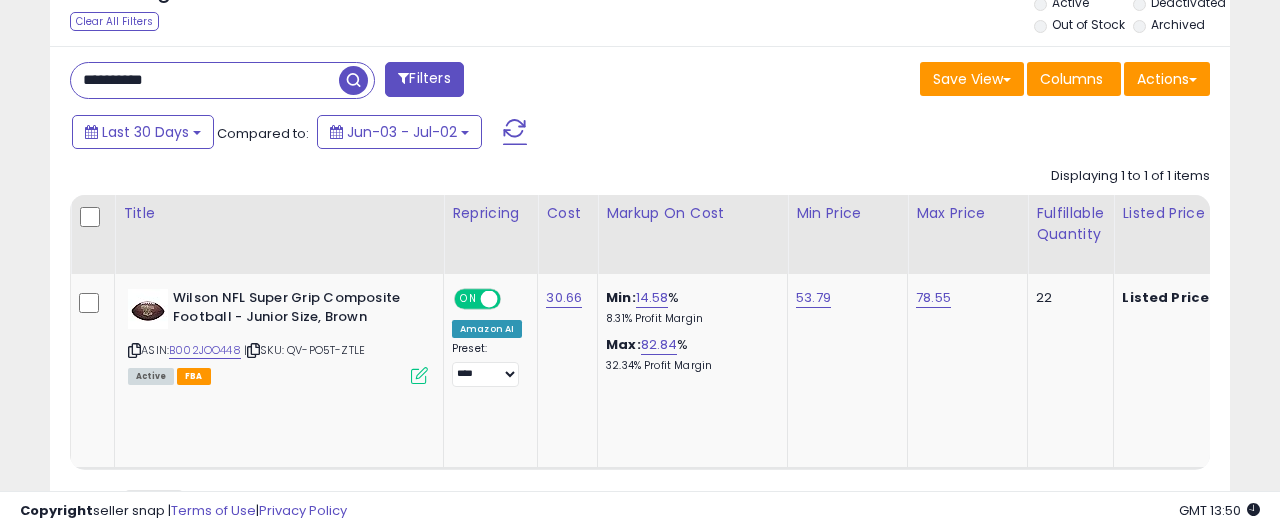click on "**********" at bounding box center [205, 80] 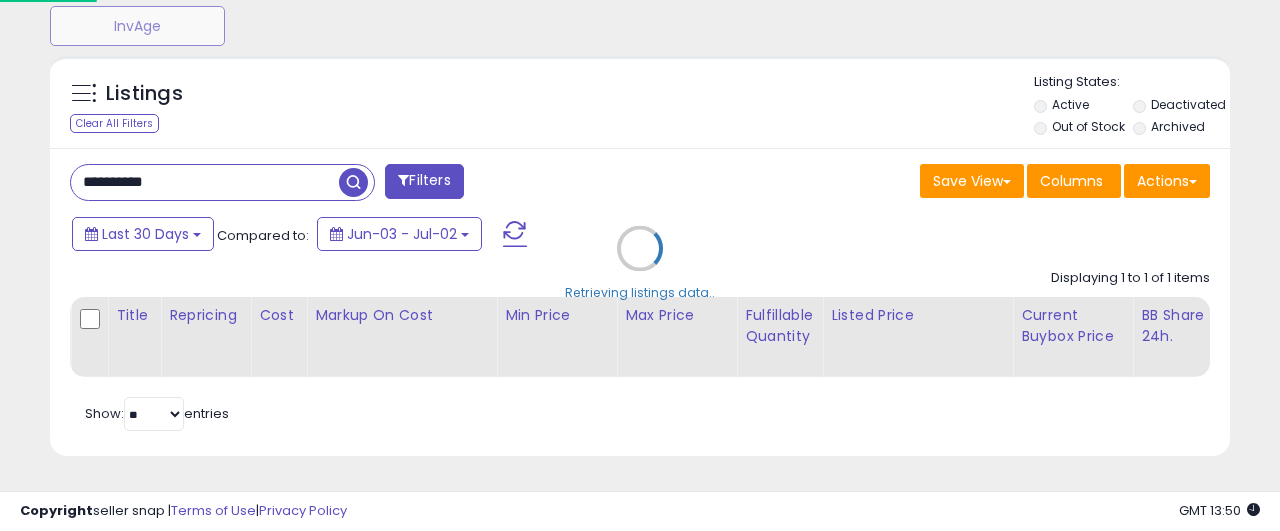 scroll, scrollTop: 725, scrollLeft: 0, axis: vertical 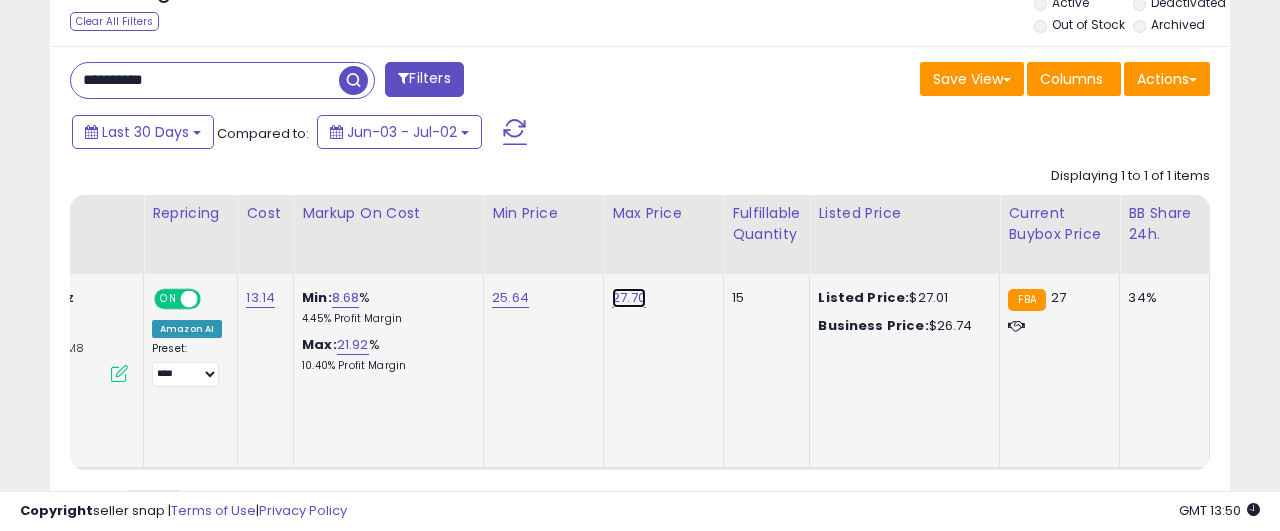 click on "27.70" at bounding box center (629, 298) 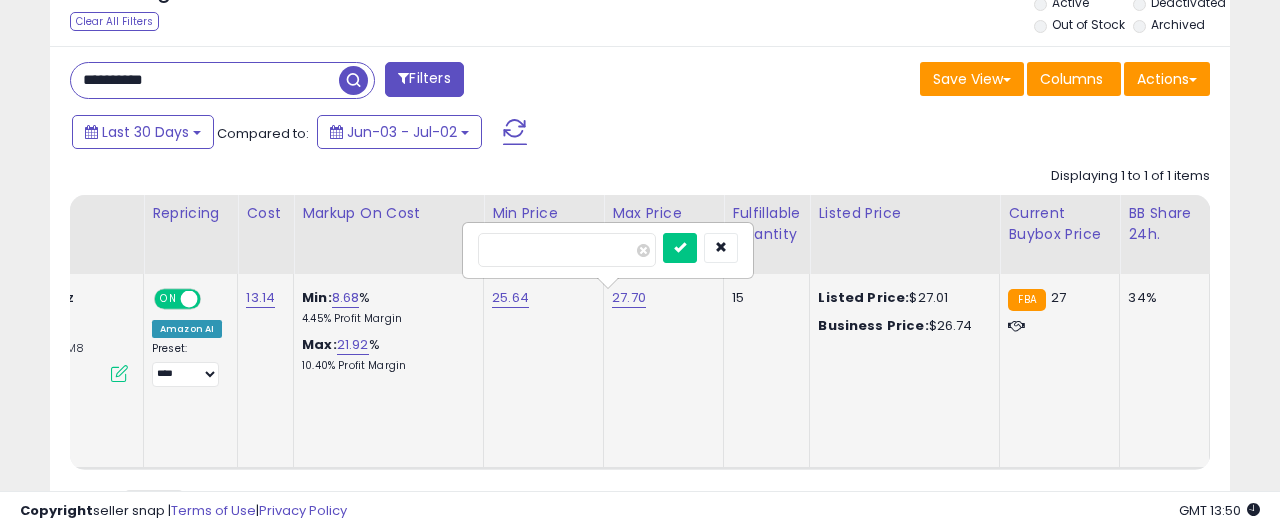 click on "*****" at bounding box center [567, 250] 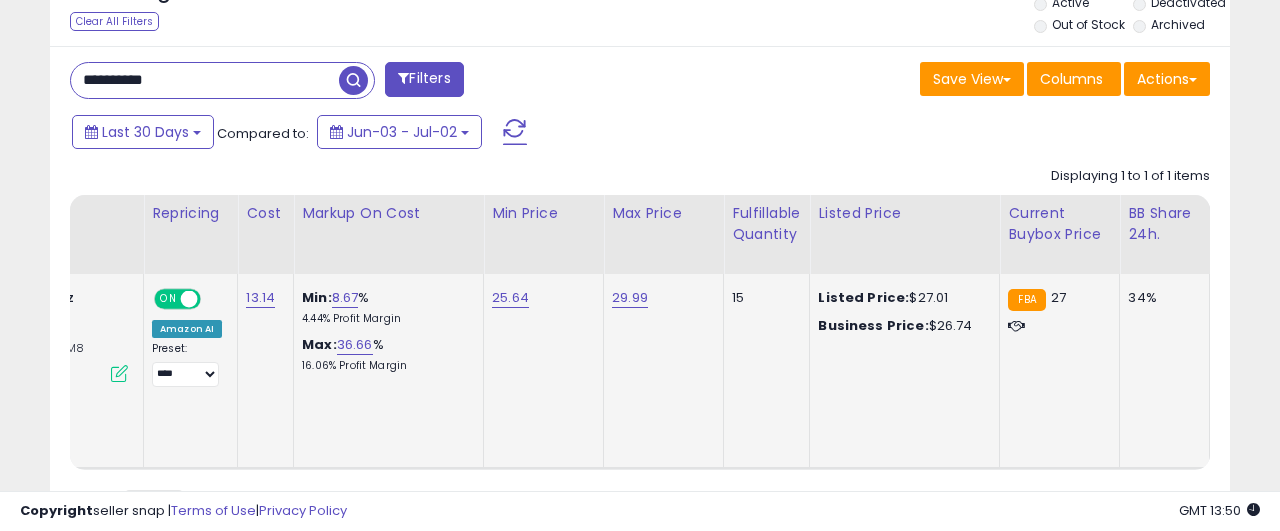click on "**********" at bounding box center [205, 80] 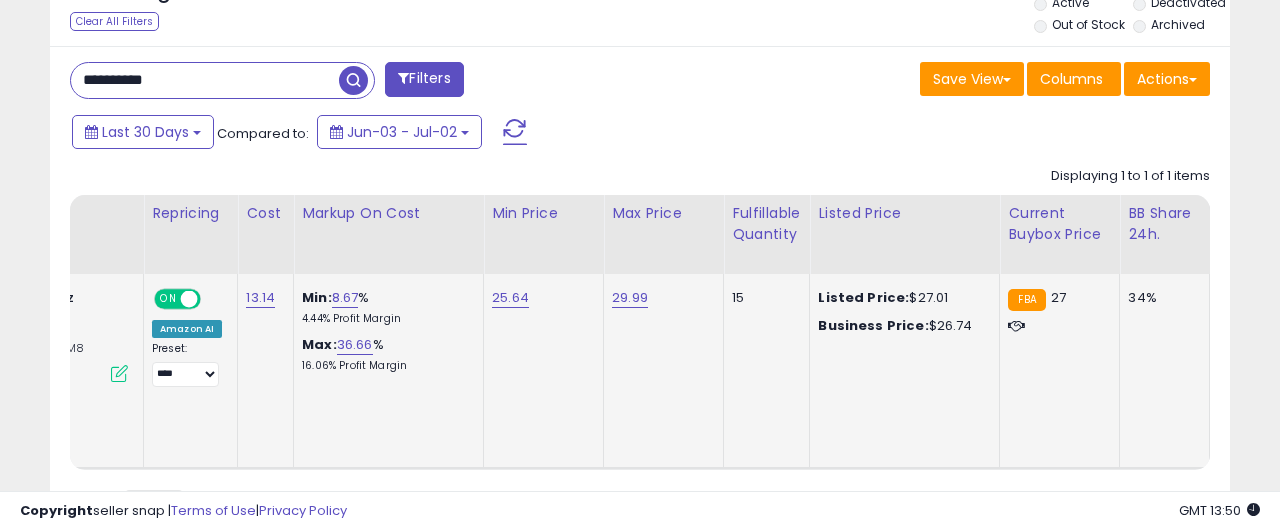 click on "**********" at bounding box center [205, 80] 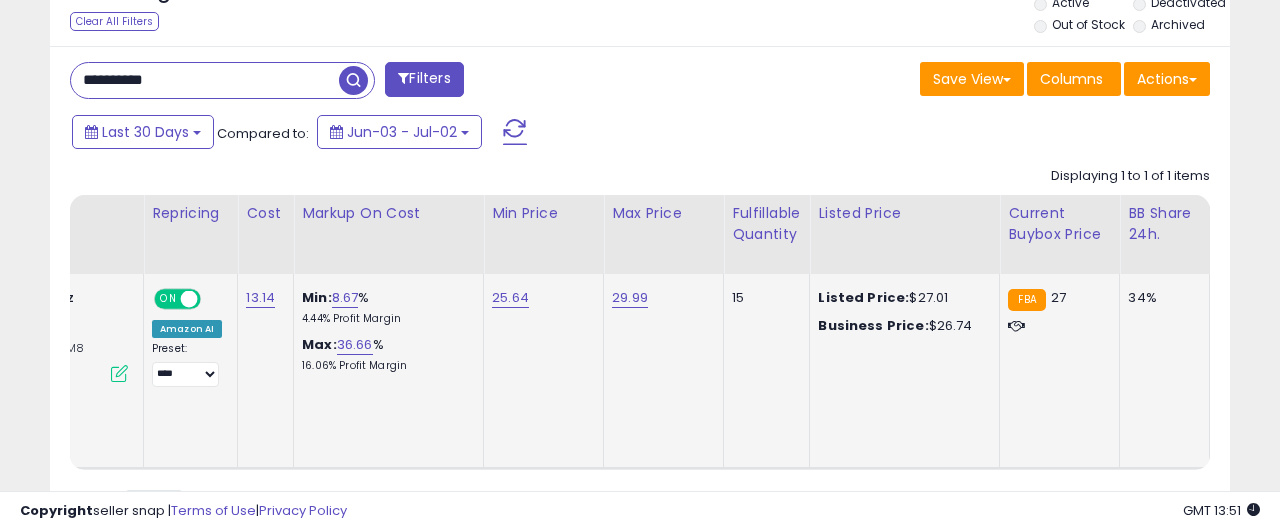 scroll, scrollTop: 0, scrollLeft: 199, axis: horizontal 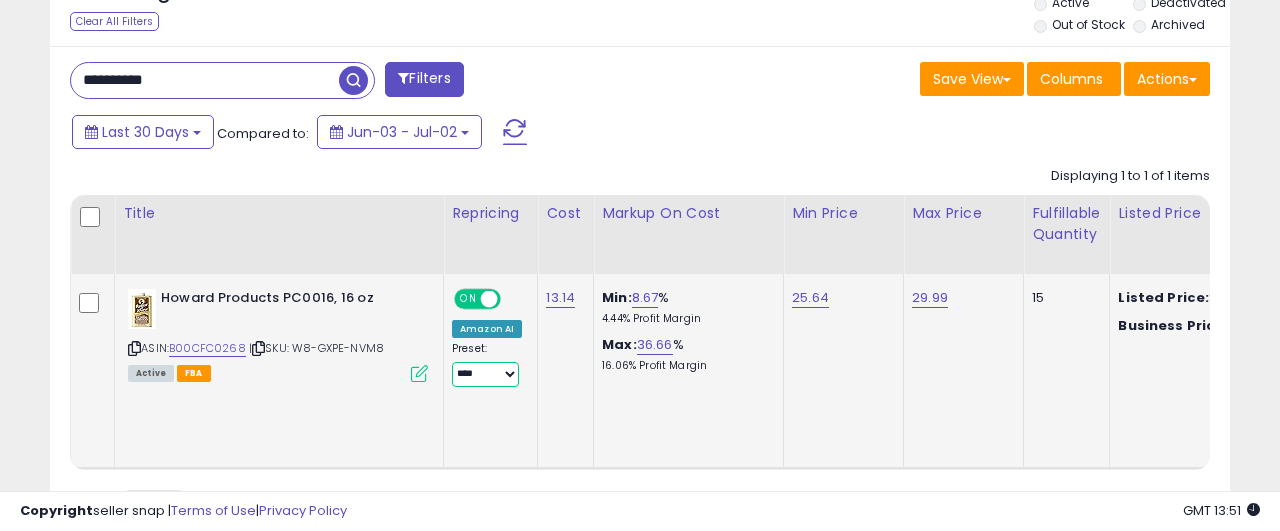 click on "**********" at bounding box center [485, 374] 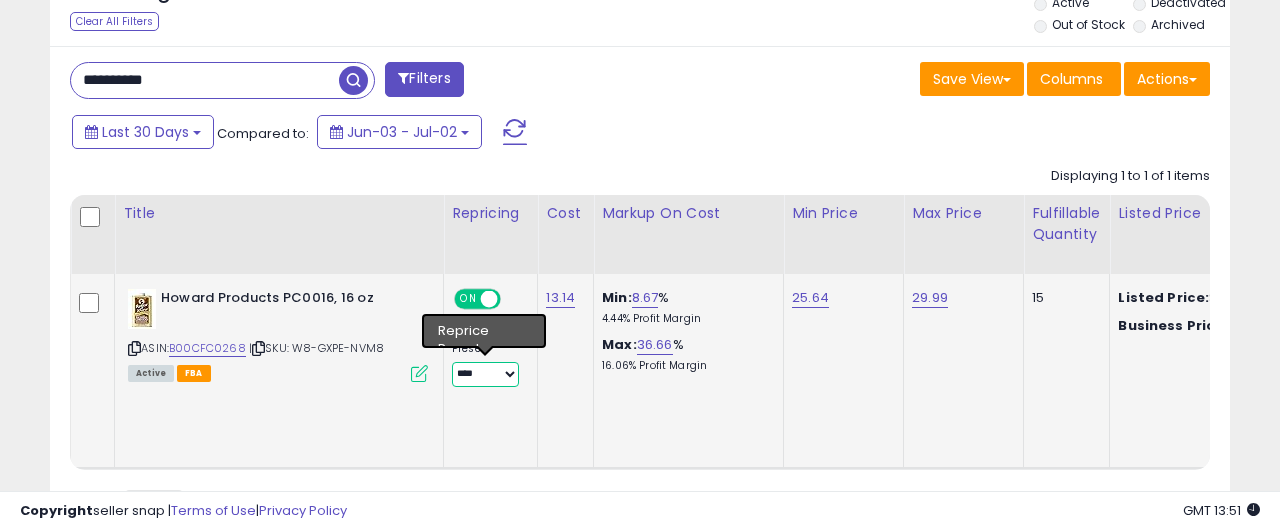 select on "********" 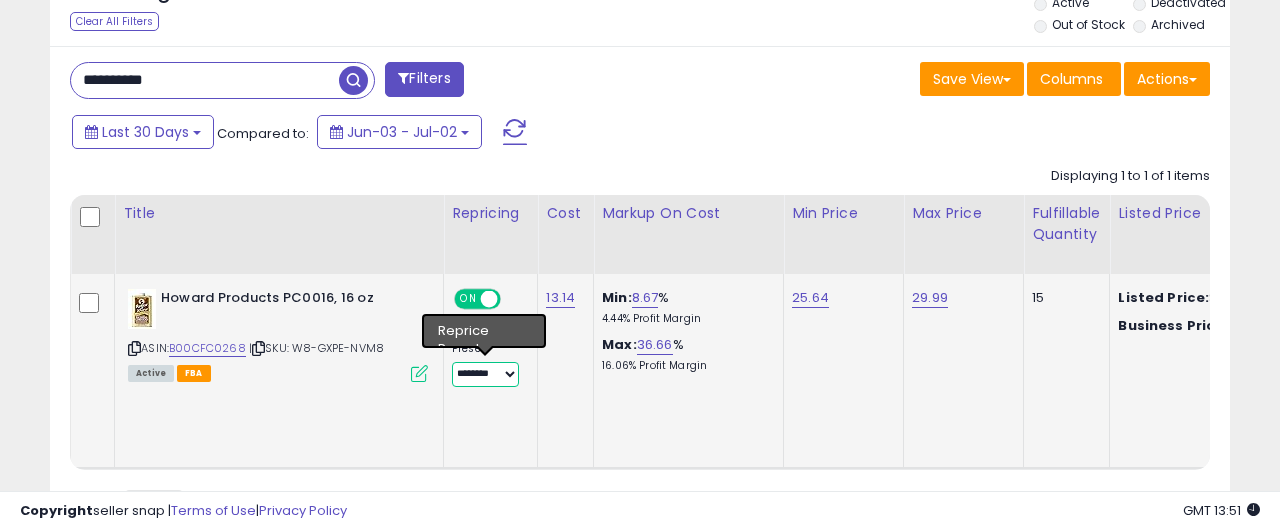 click on "********" at bounding box center (0, 0) 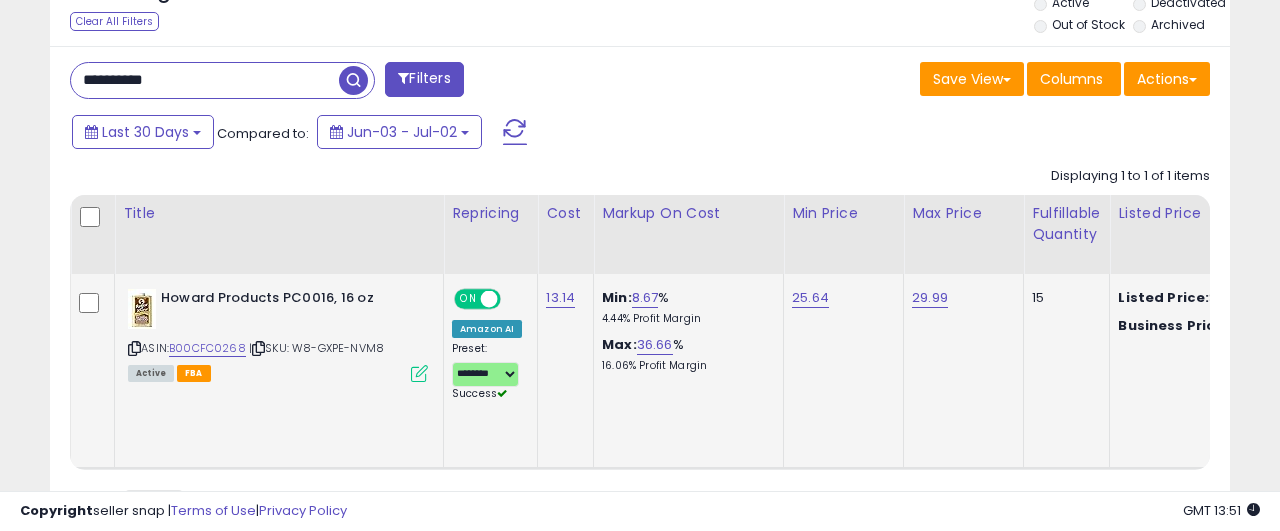 click on "Howard Products PC0016, 16 oz  ASIN:  B00CFC0268    |   SKU: W8-GXPE-NVM8 Active FBA" 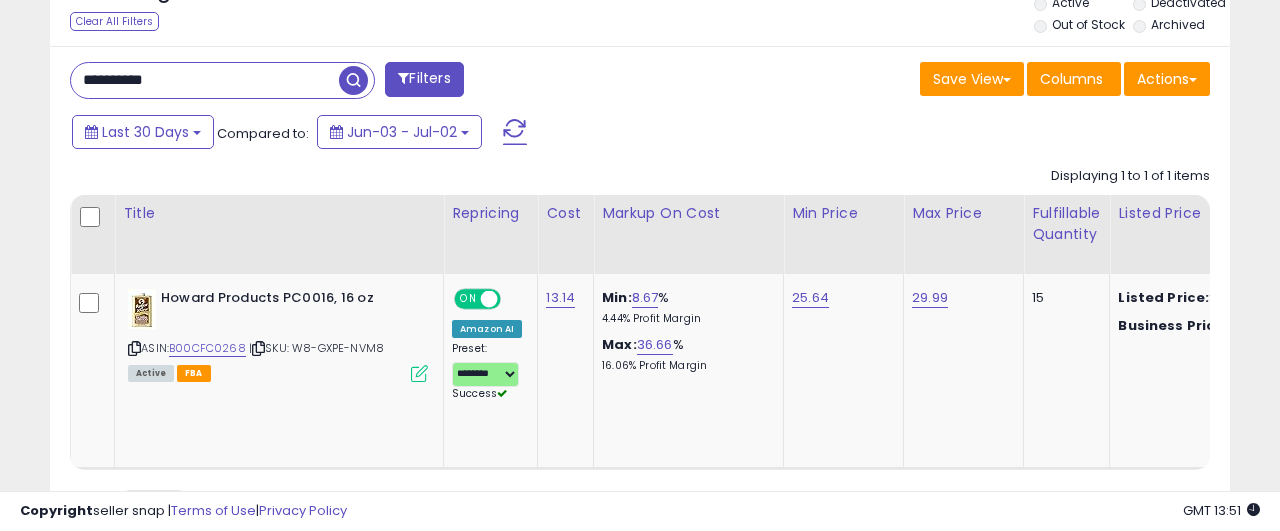 scroll, scrollTop: 0, scrollLeft: 370, axis: horizontal 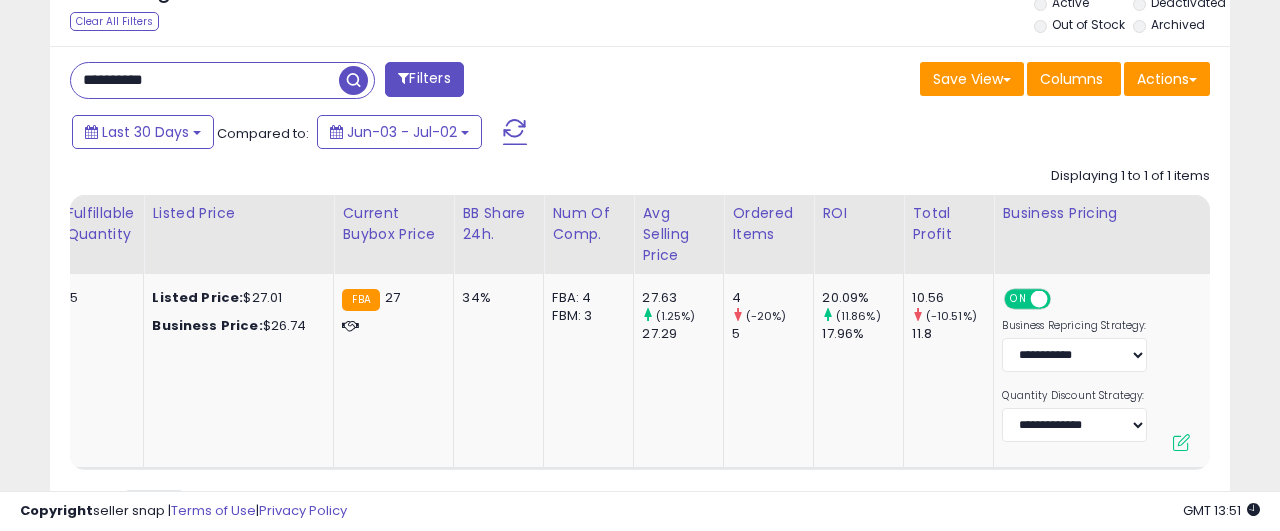 click on "**********" at bounding box center (205, 80) 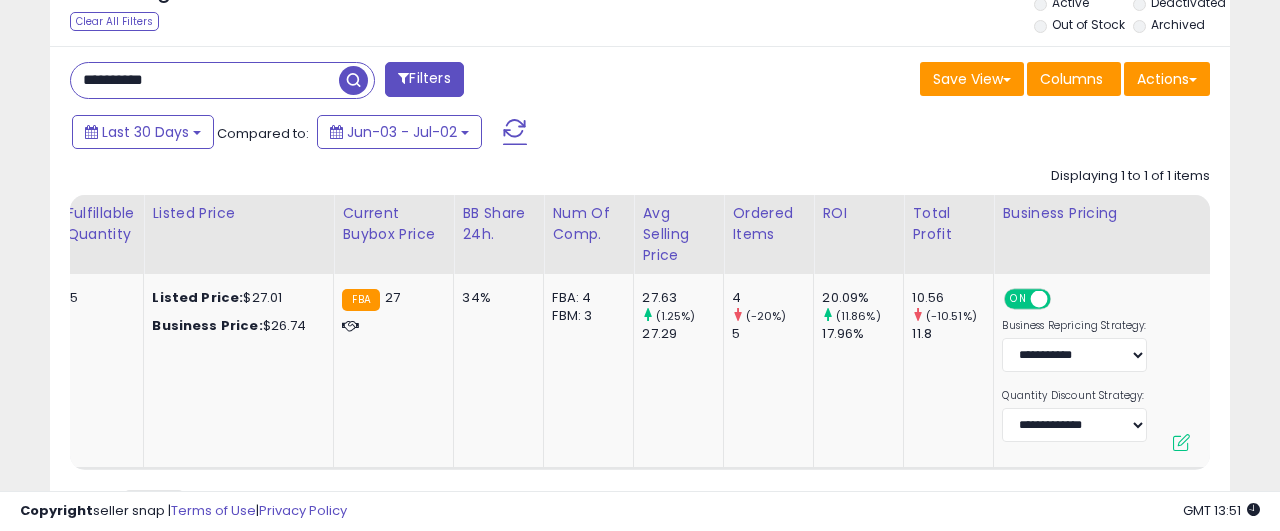 click on "**********" at bounding box center [205, 80] 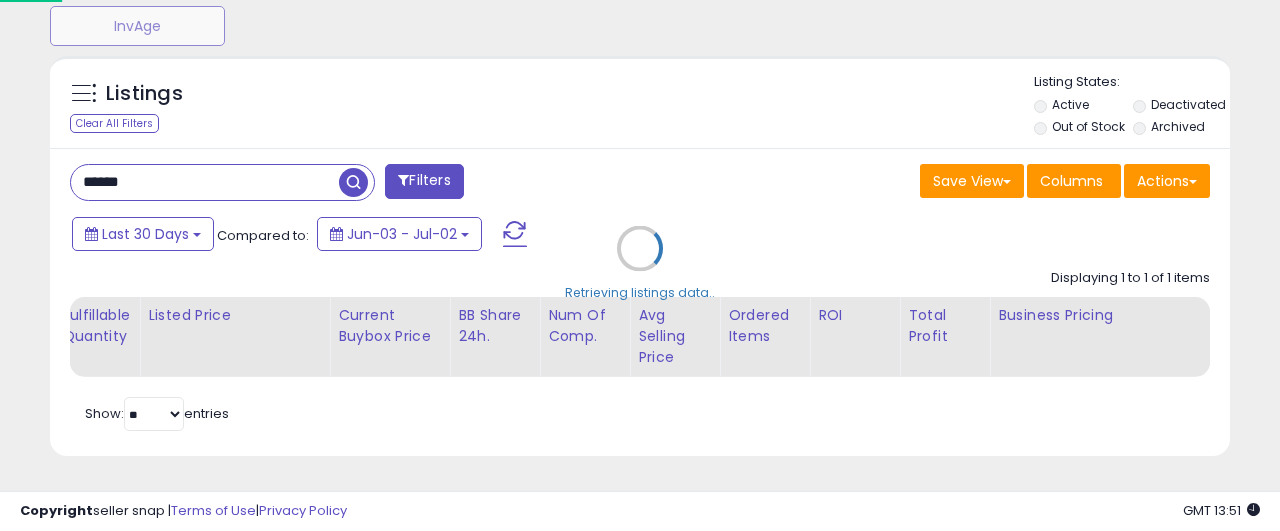 scroll, scrollTop: 725, scrollLeft: 0, axis: vertical 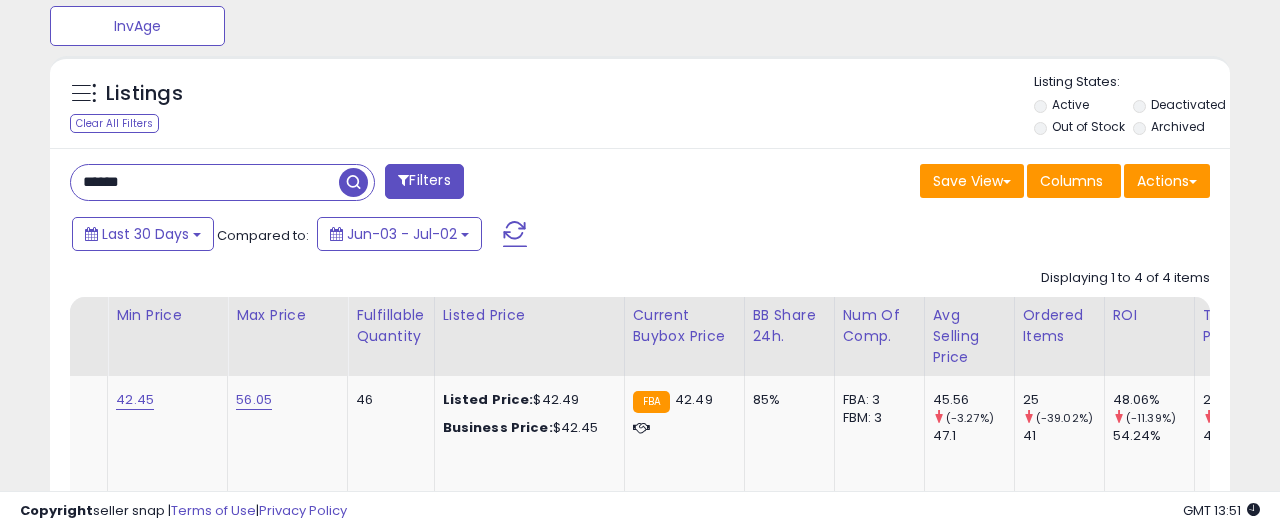 click on "******" at bounding box center [205, 182] 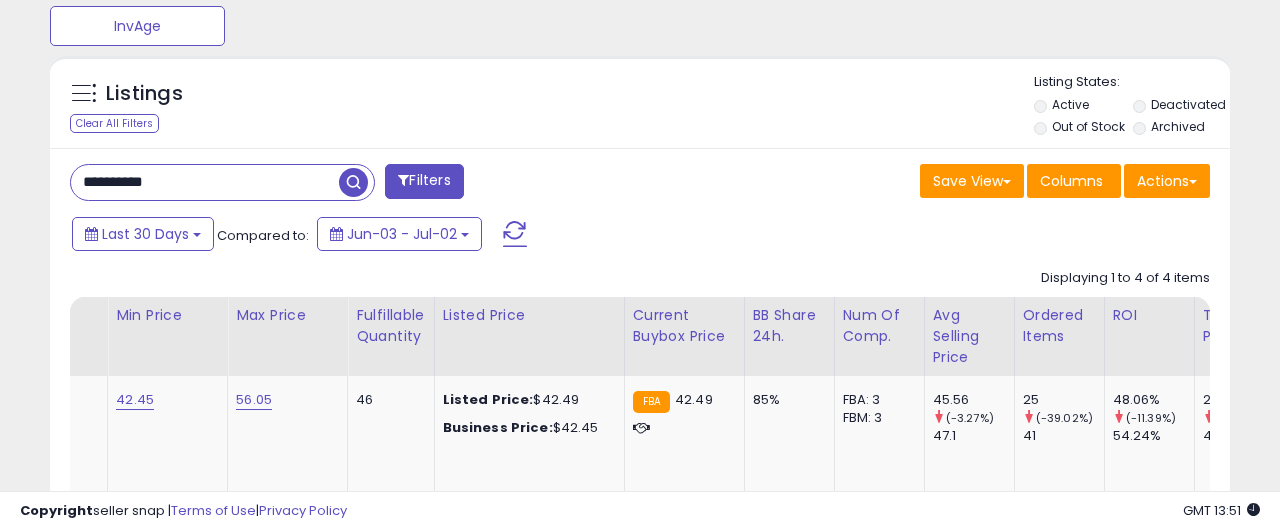 type on "**********" 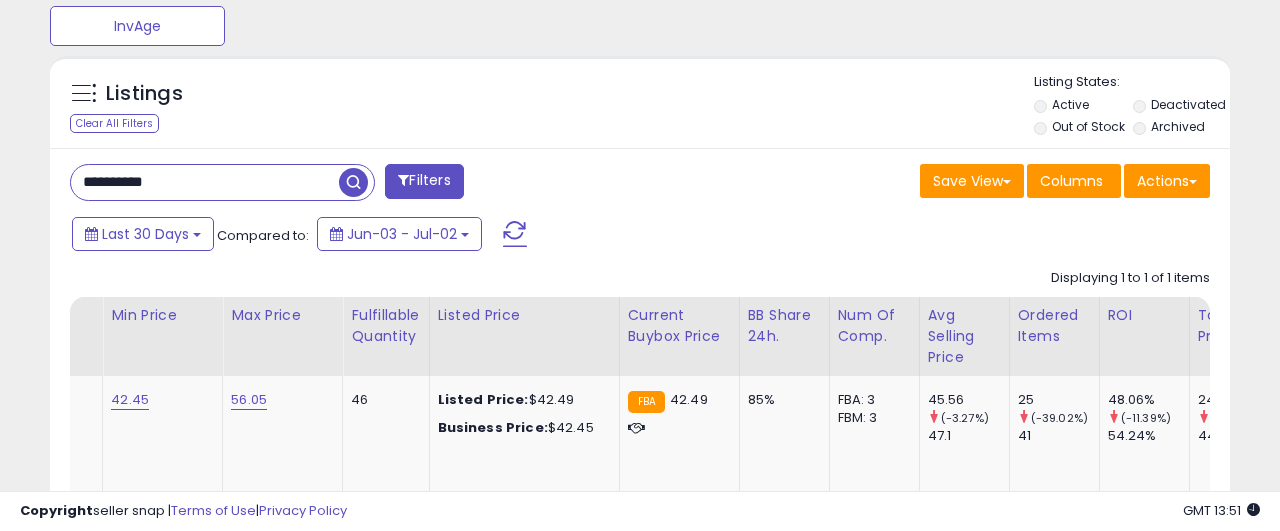 scroll, scrollTop: 999590, scrollLeft: 999317, axis: both 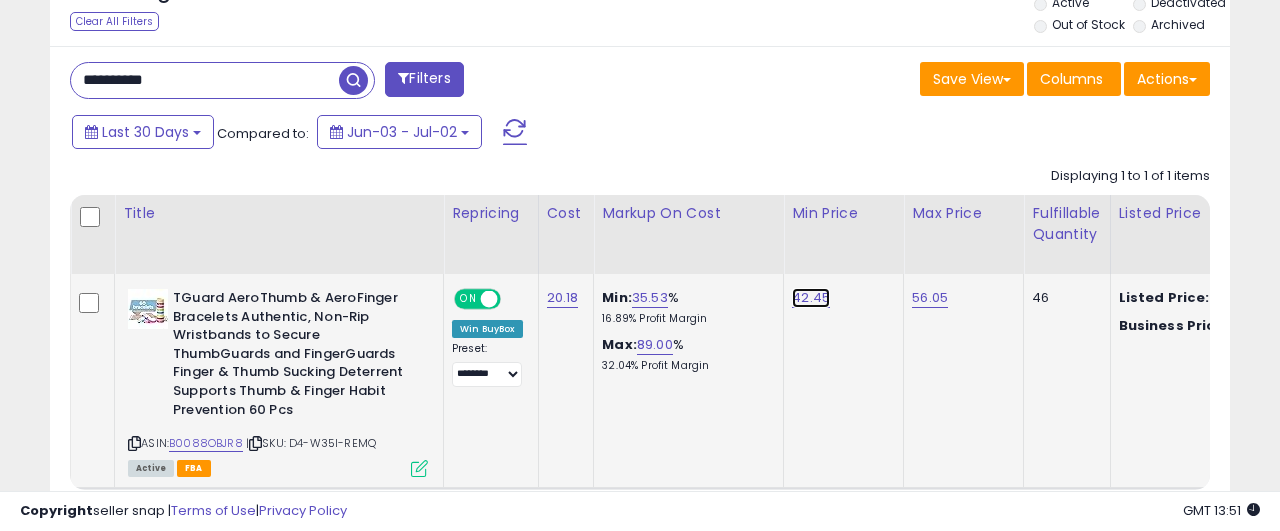 click on "42.45" at bounding box center (811, 298) 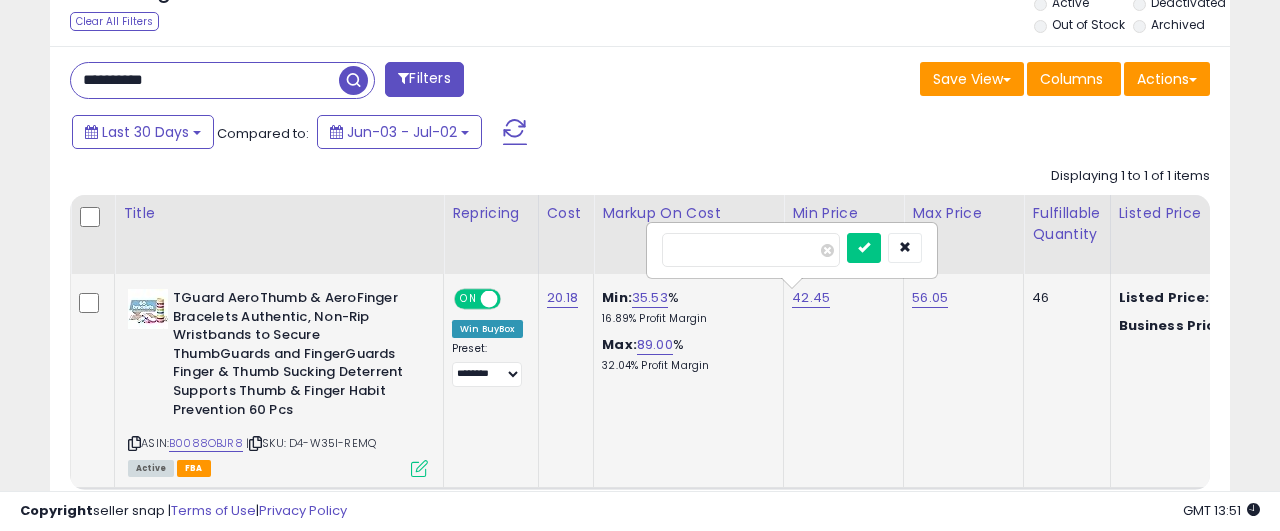 click on "*****" at bounding box center [751, 250] 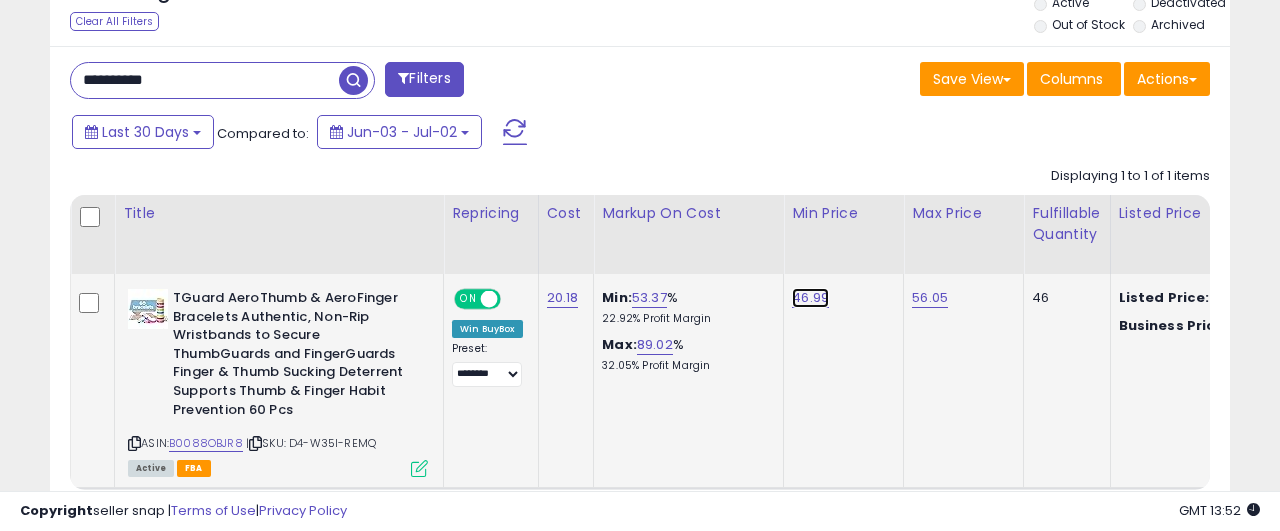 click on "46.99" at bounding box center [810, 298] 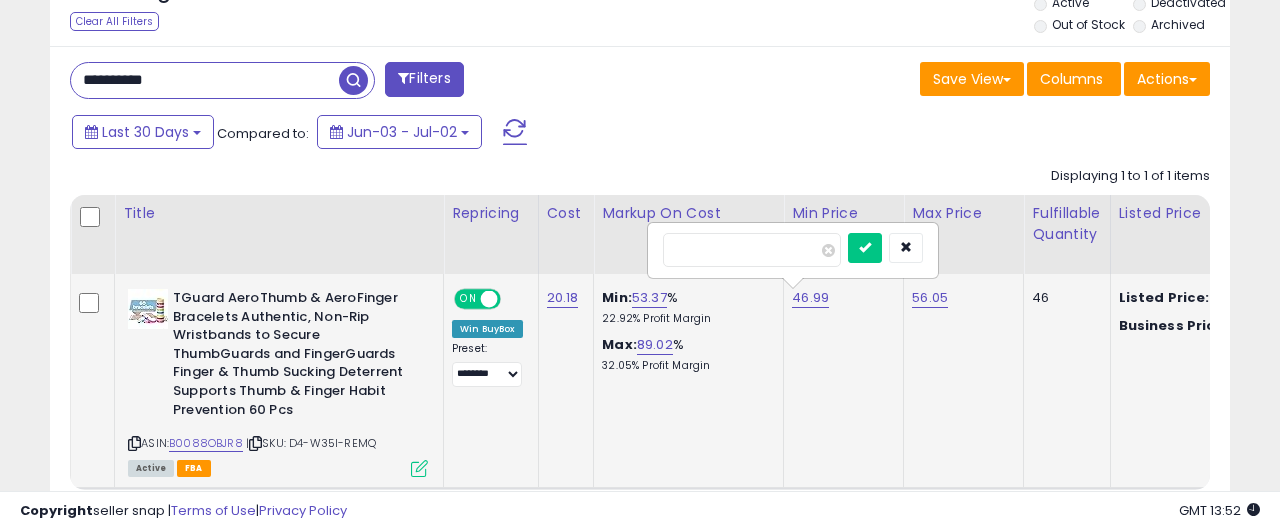 click on "*****" at bounding box center [752, 250] 